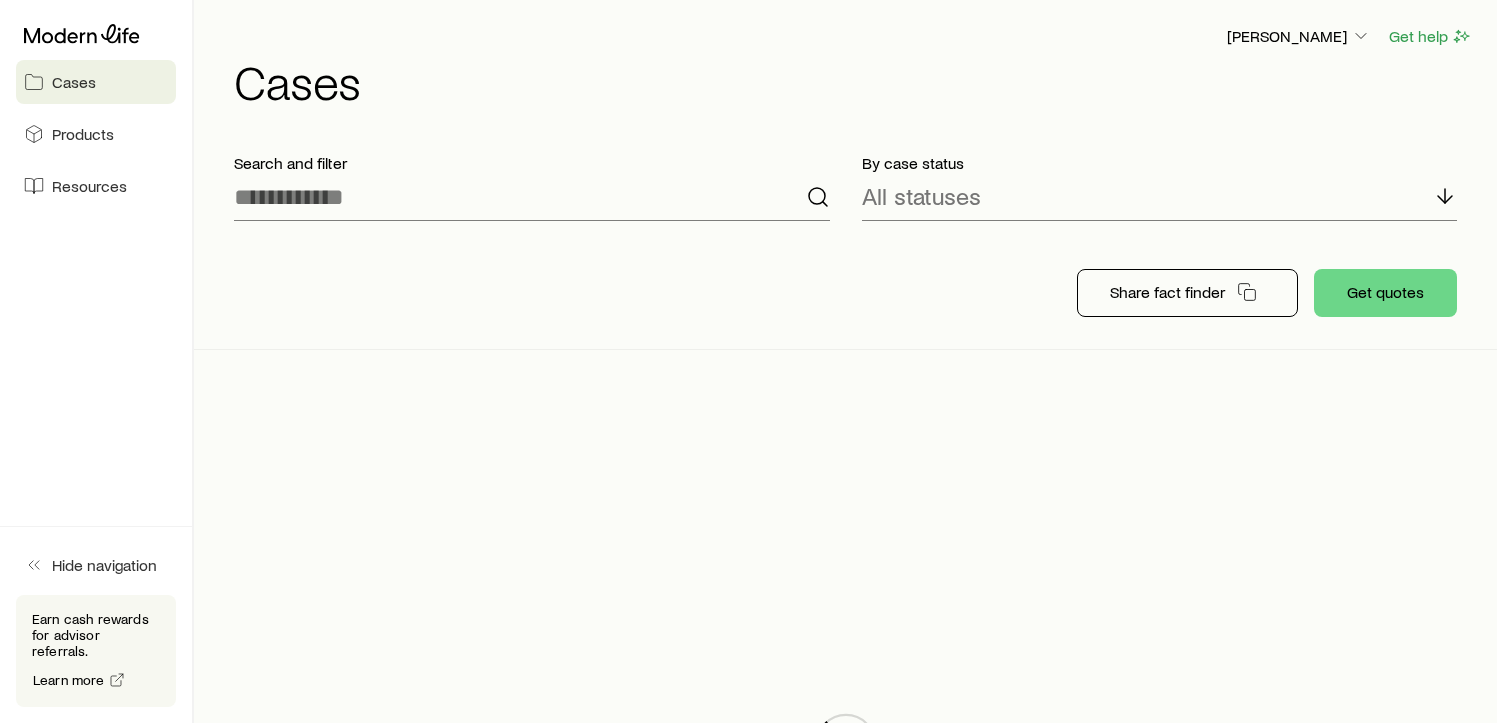 scroll, scrollTop: 0, scrollLeft: 0, axis: both 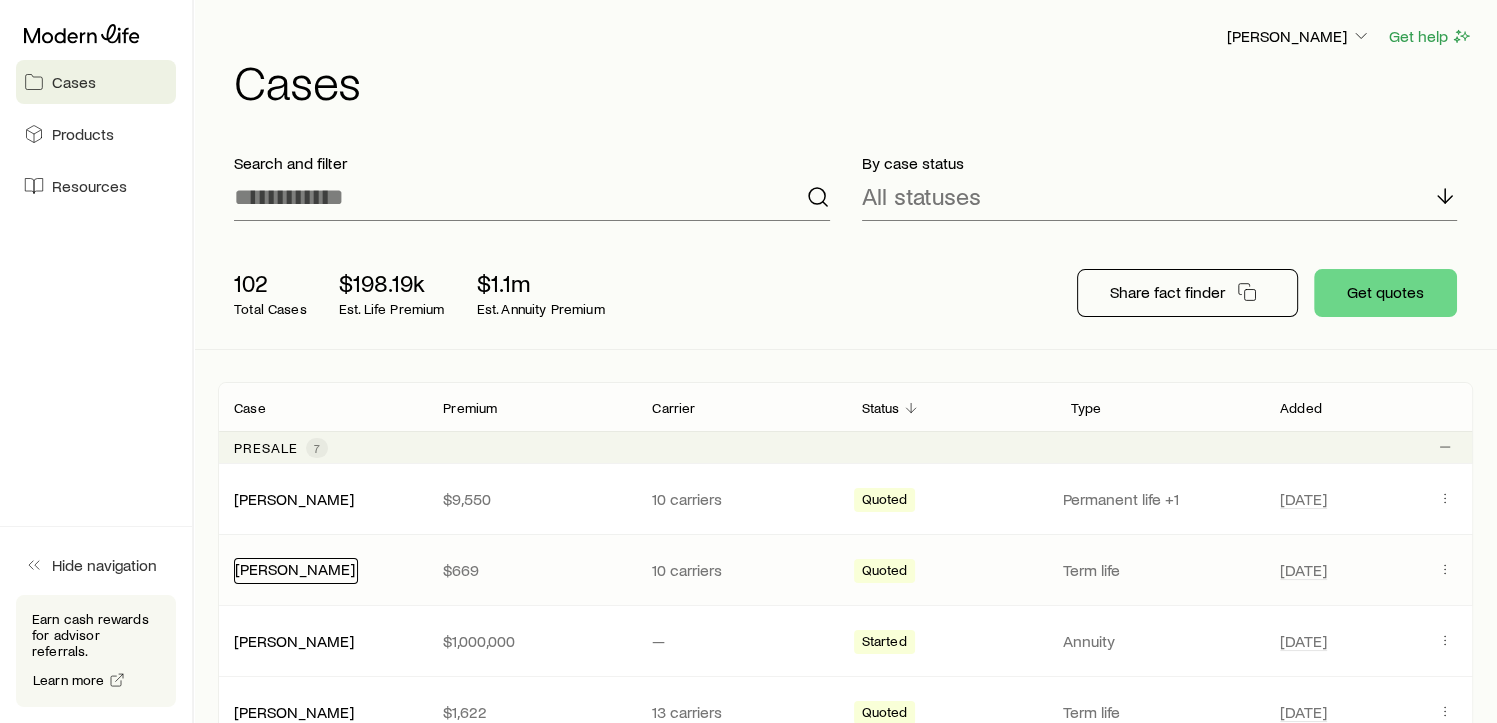 click on "[PERSON_NAME]" at bounding box center [295, 568] 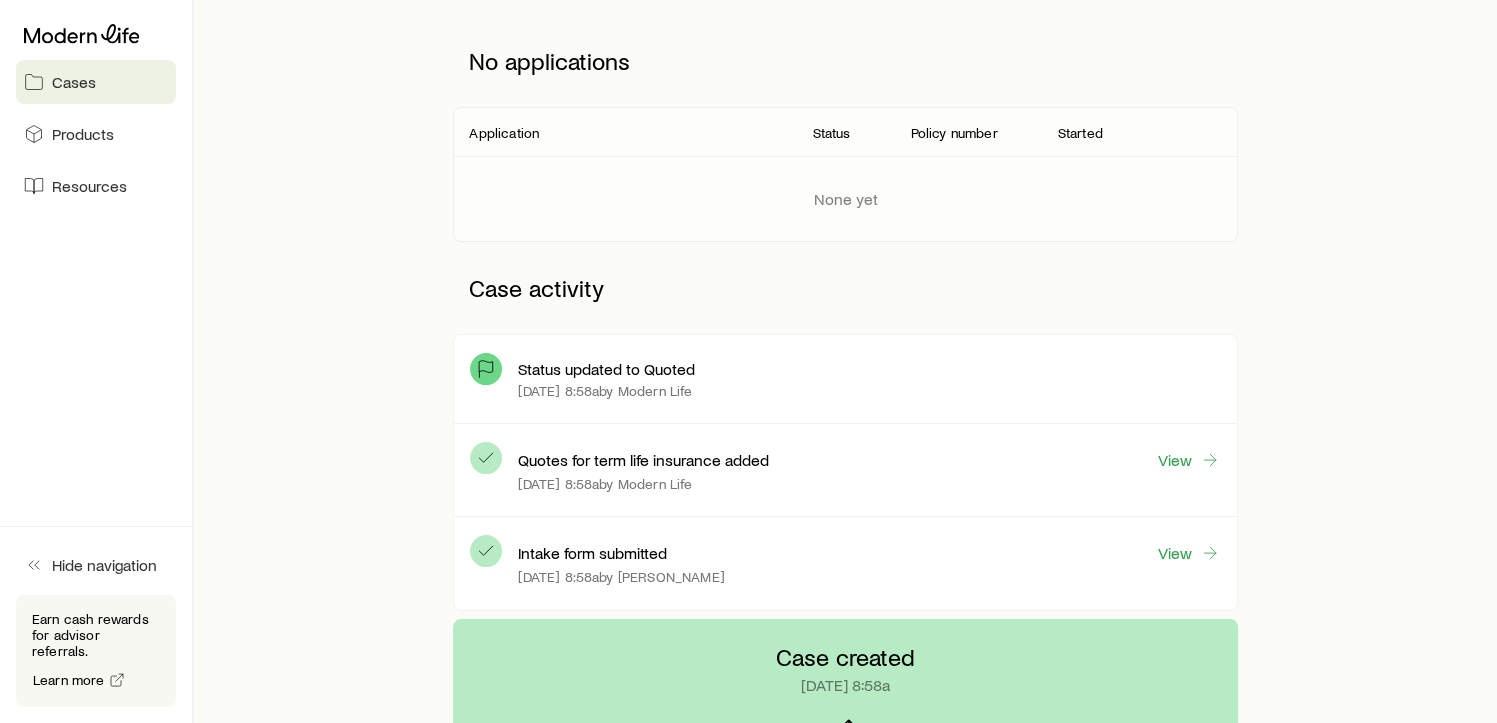 scroll, scrollTop: 275, scrollLeft: 0, axis: vertical 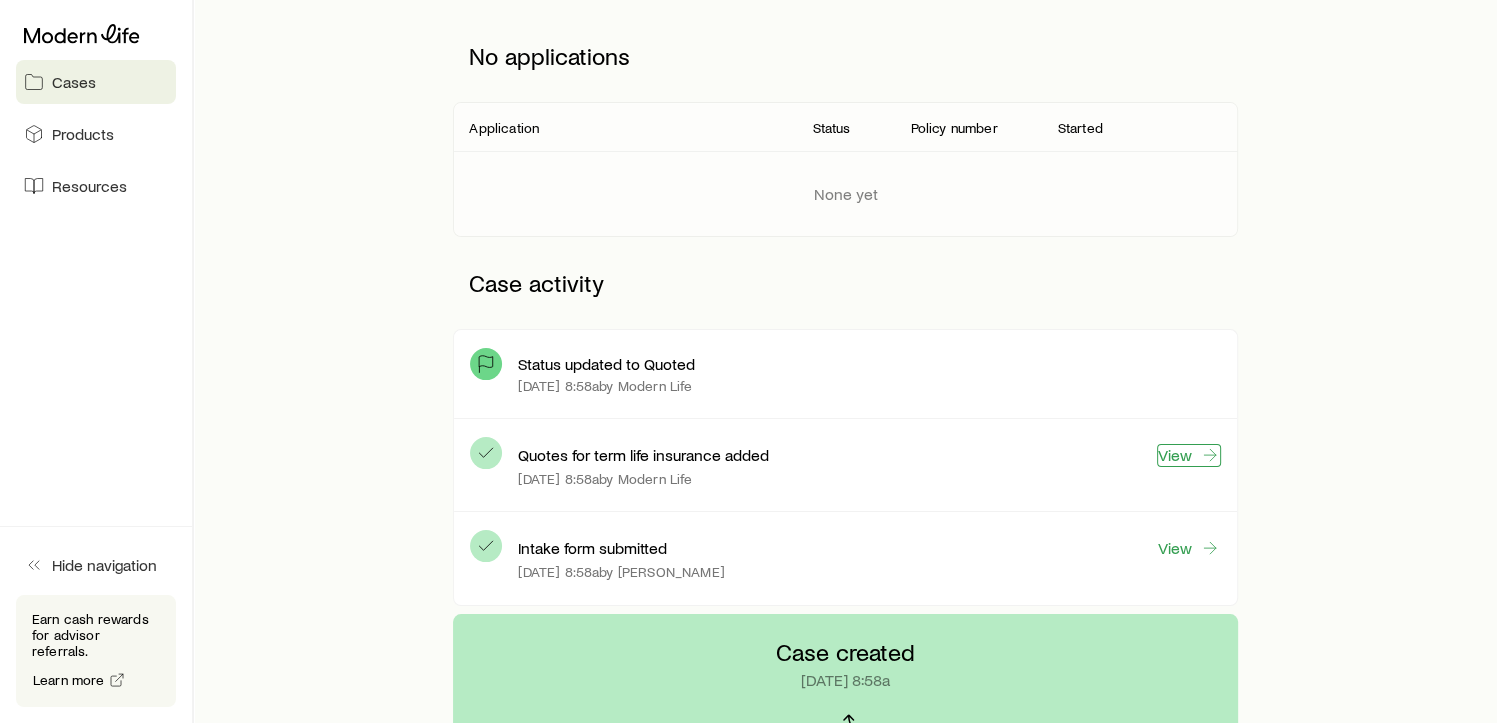 click on "View" at bounding box center [1189, 455] 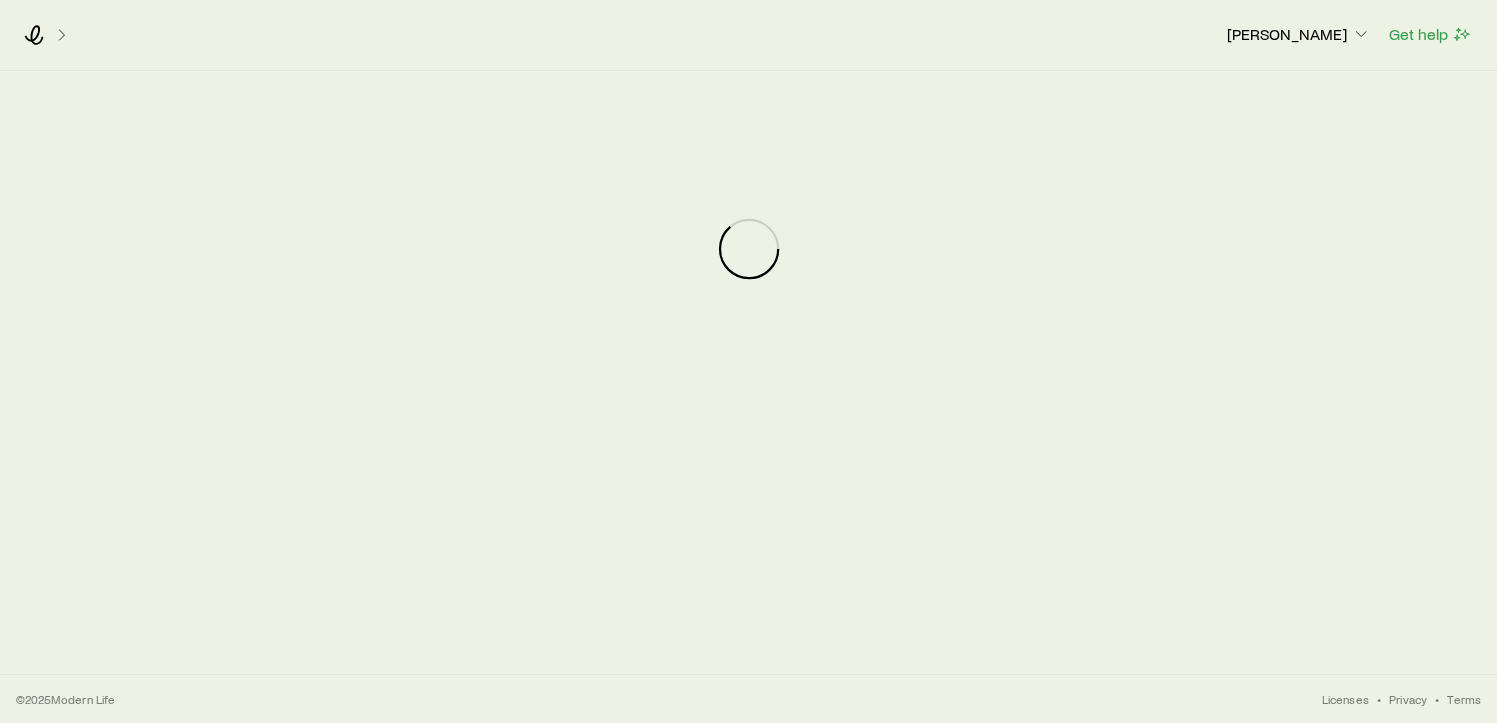 scroll, scrollTop: 0, scrollLeft: 0, axis: both 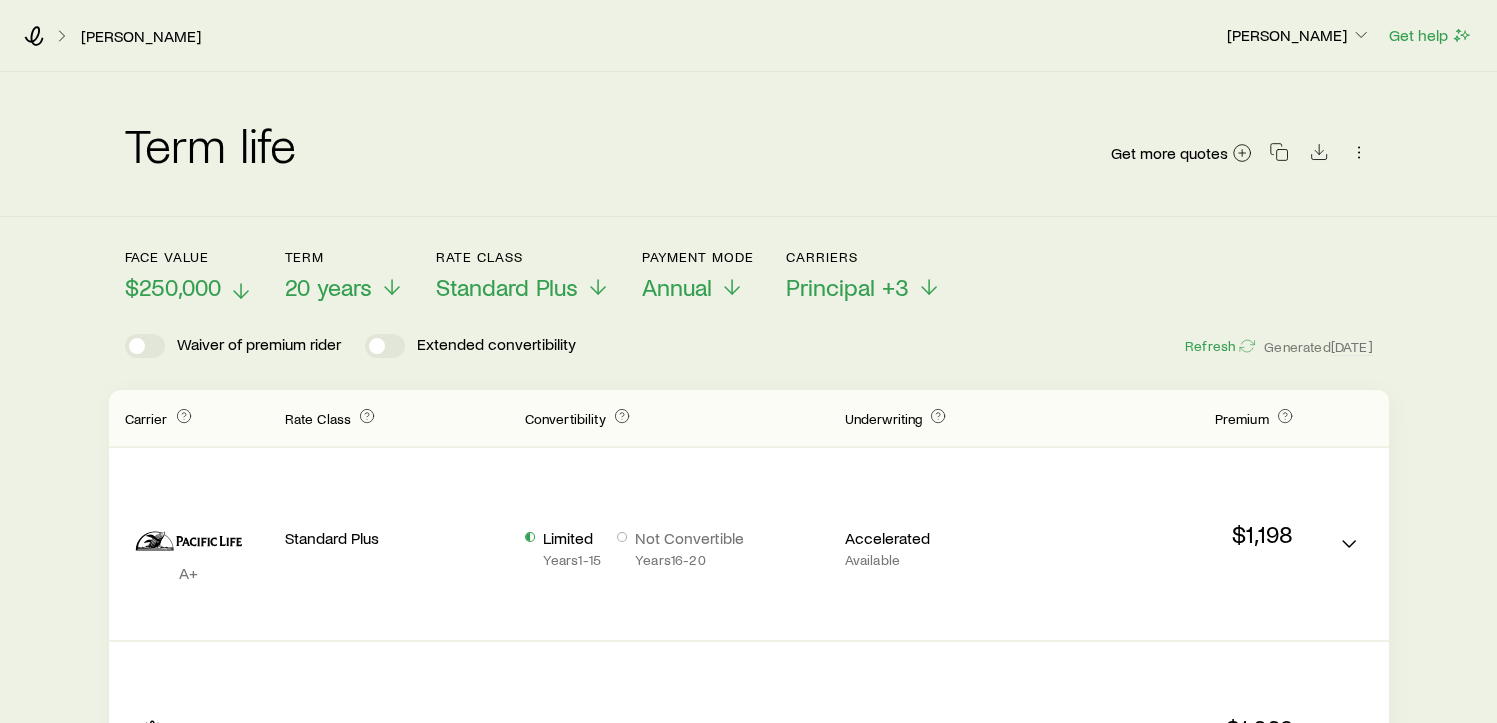click on "$250,000" at bounding box center [189, 287] 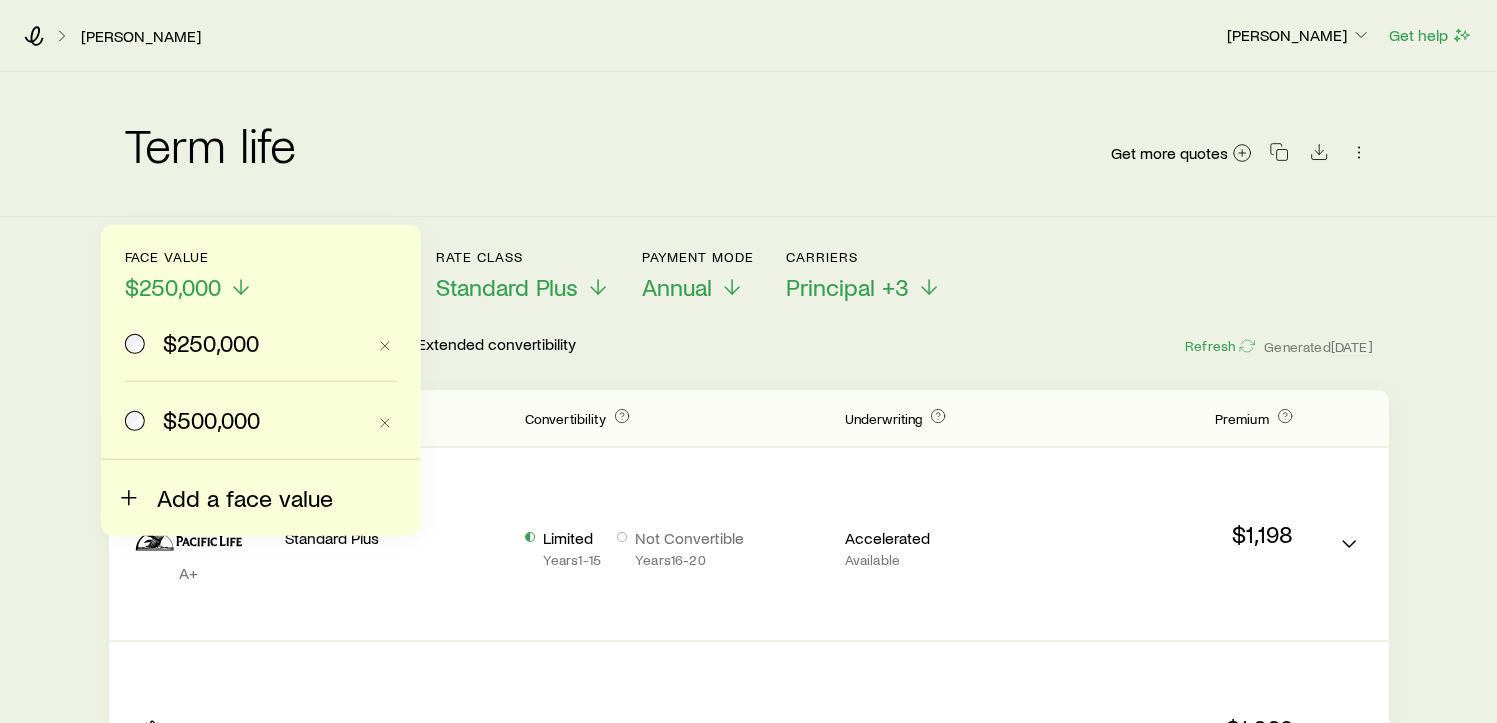 click on "Add a face value" at bounding box center [225, 486] 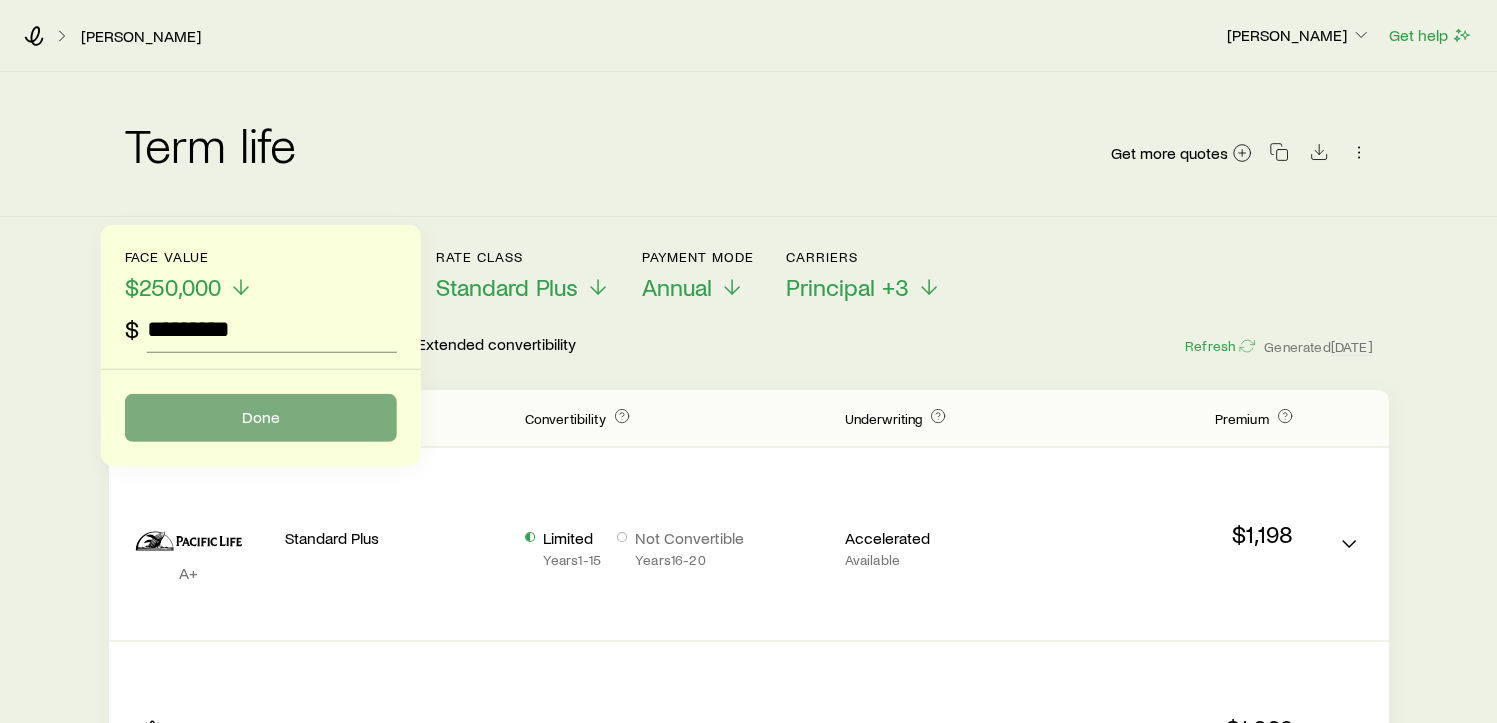type on "*********" 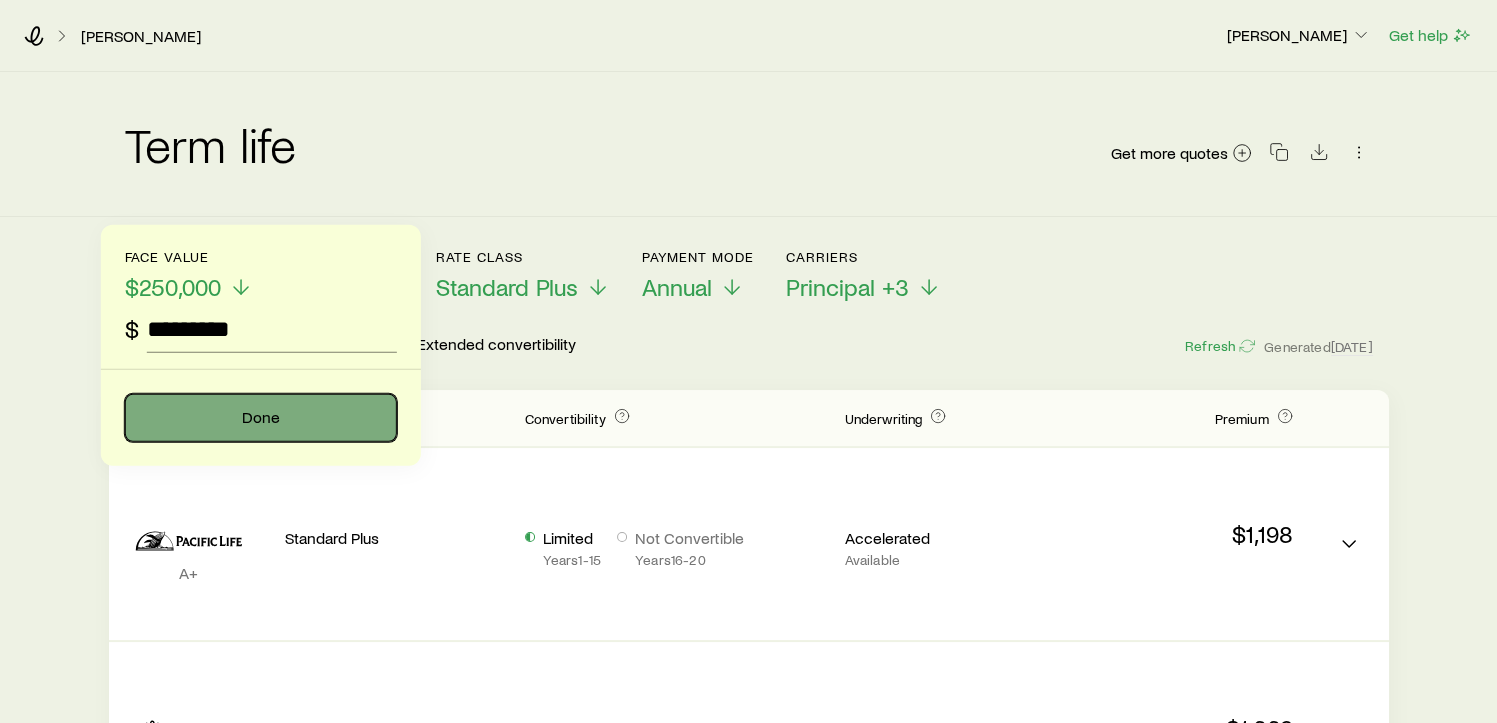 click on "Done" at bounding box center [261, 418] 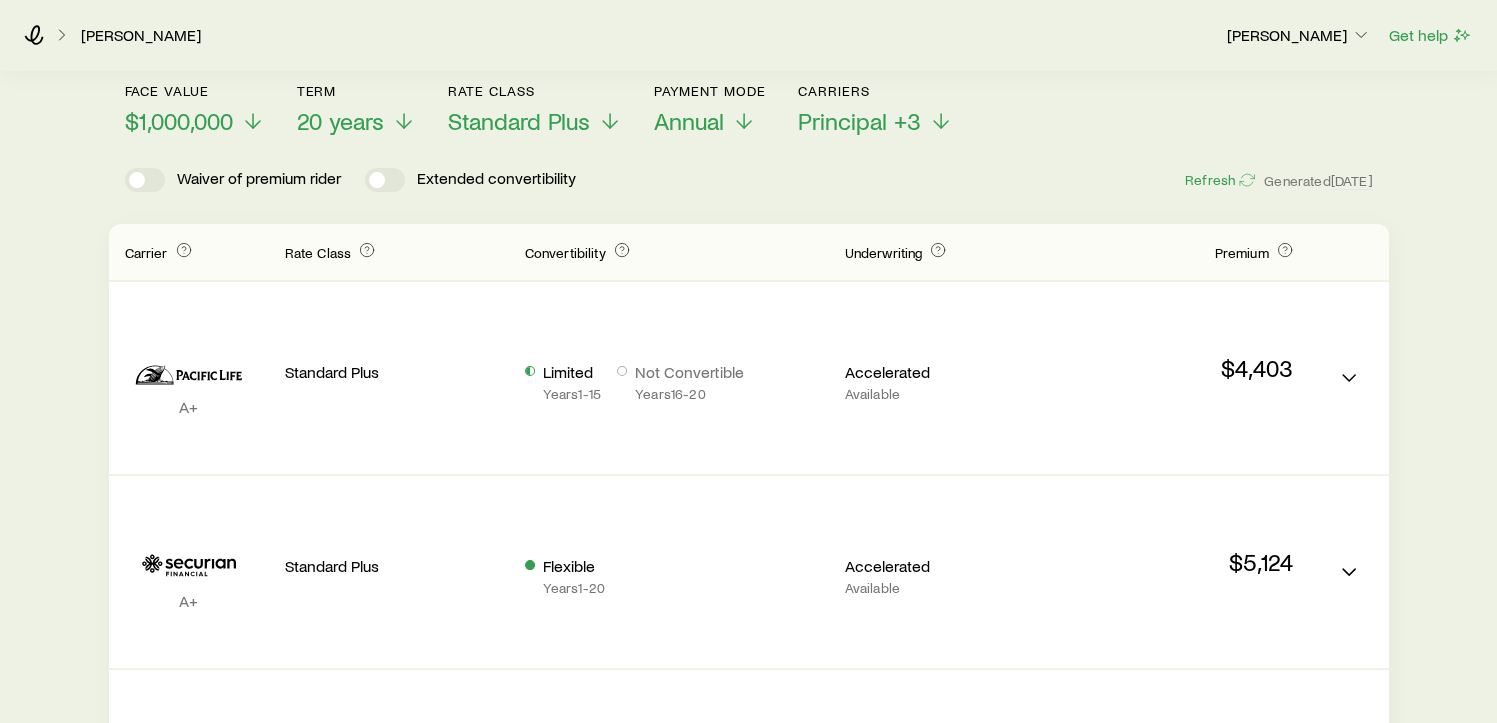 scroll, scrollTop: 150, scrollLeft: 0, axis: vertical 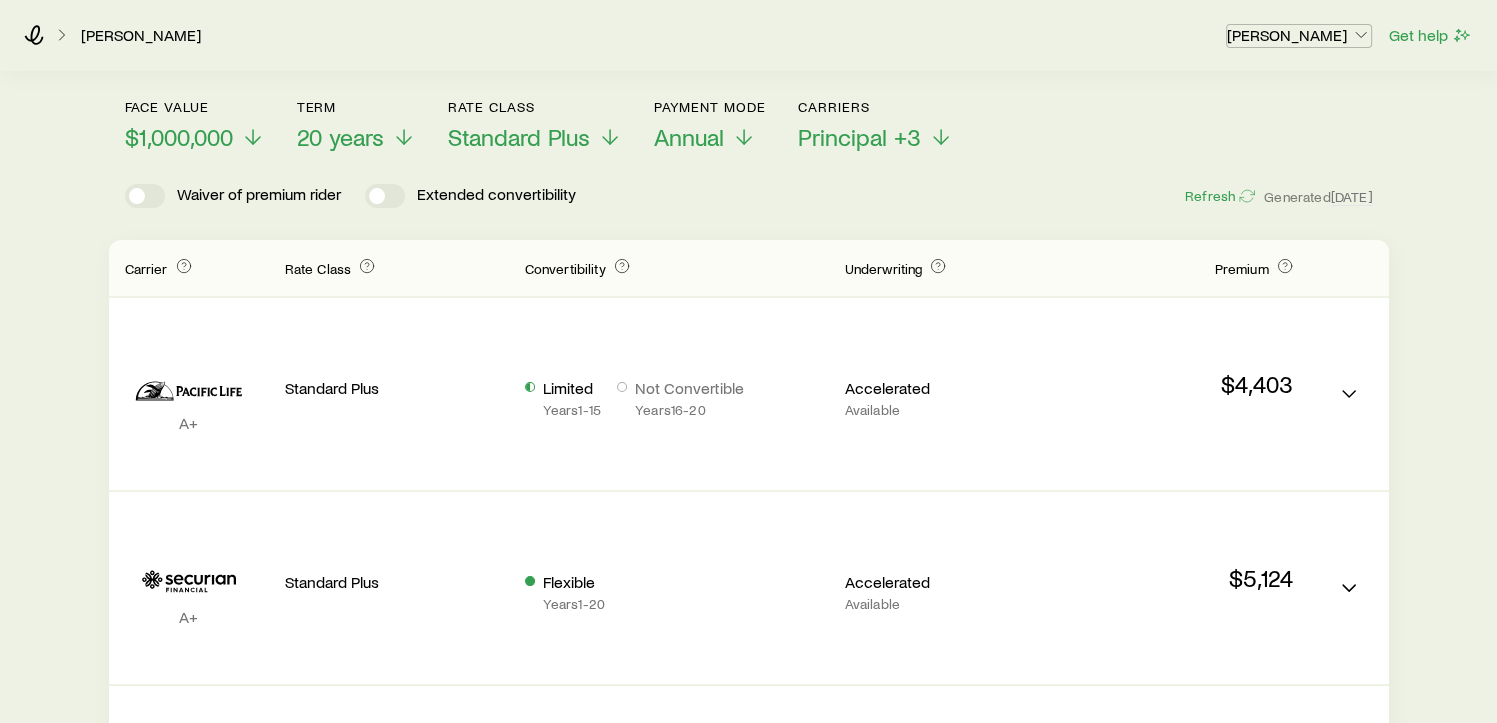click on "[PERSON_NAME]" at bounding box center (1299, 35) 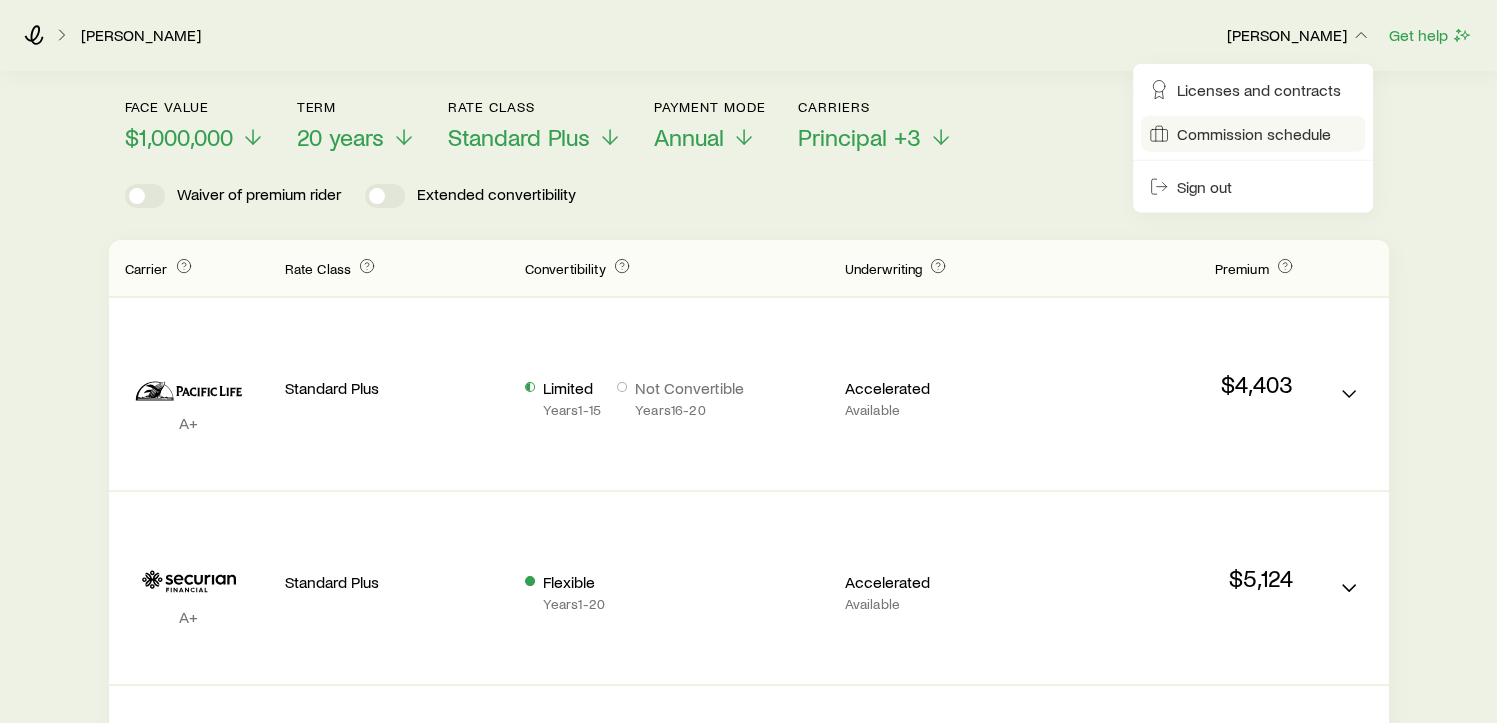 click on "Commission schedule" at bounding box center [1254, 134] 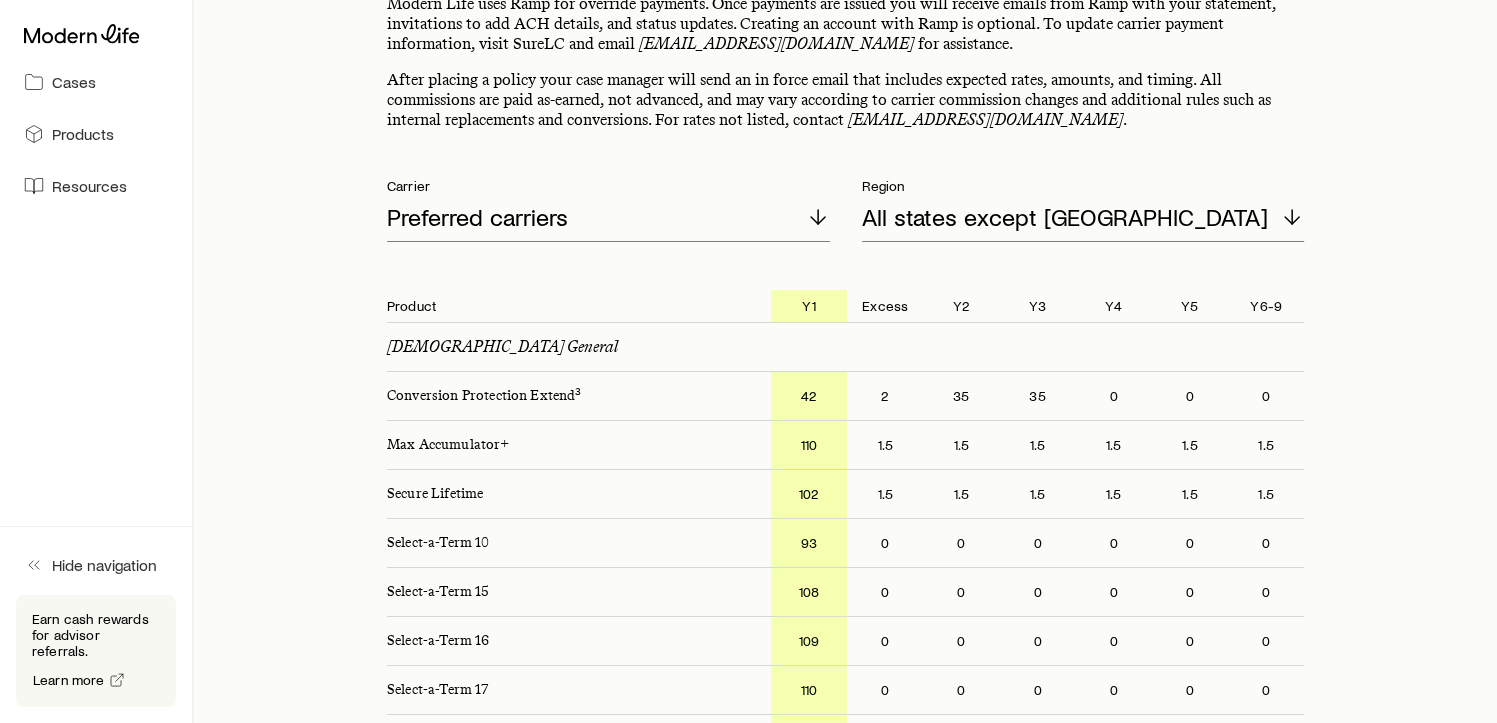 scroll, scrollTop: 224, scrollLeft: 0, axis: vertical 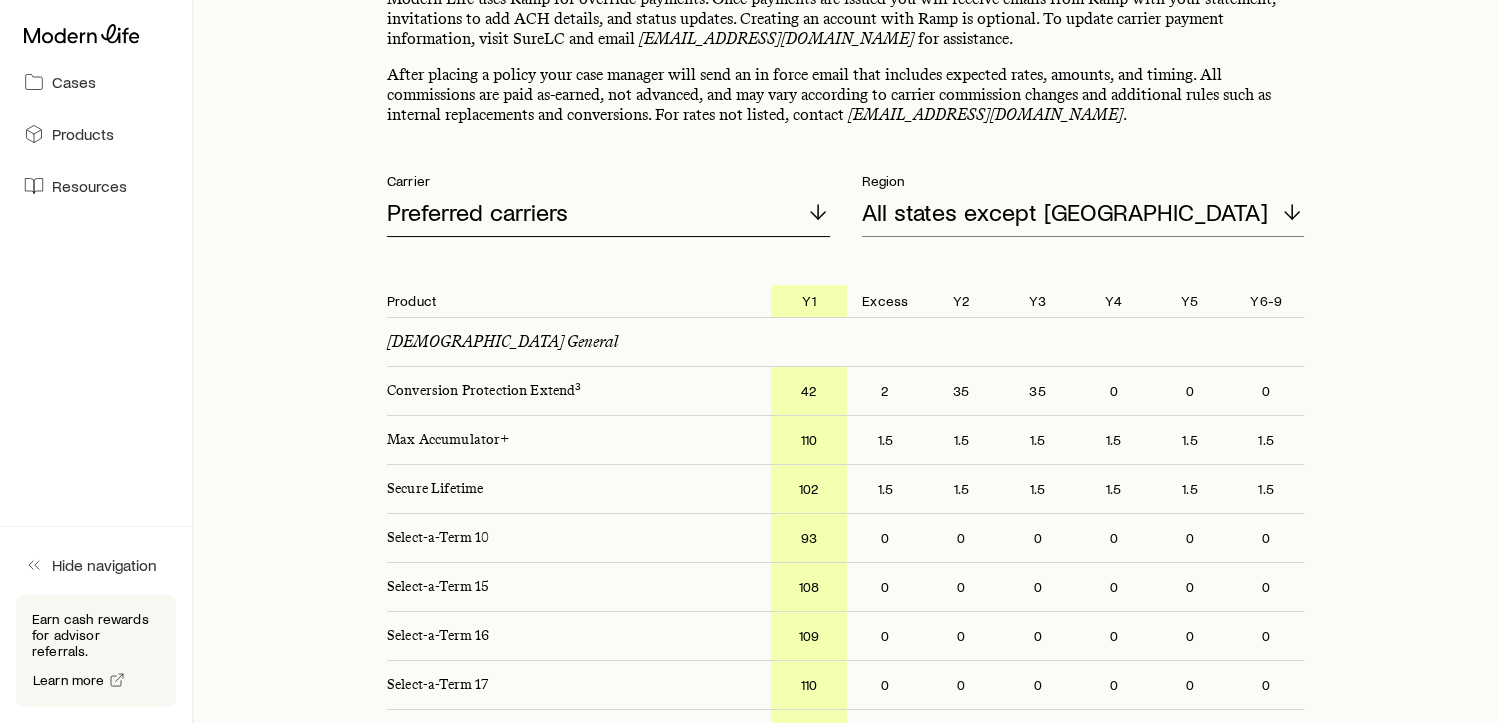 click on "Preferred carriers" at bounding box center (608, 213) 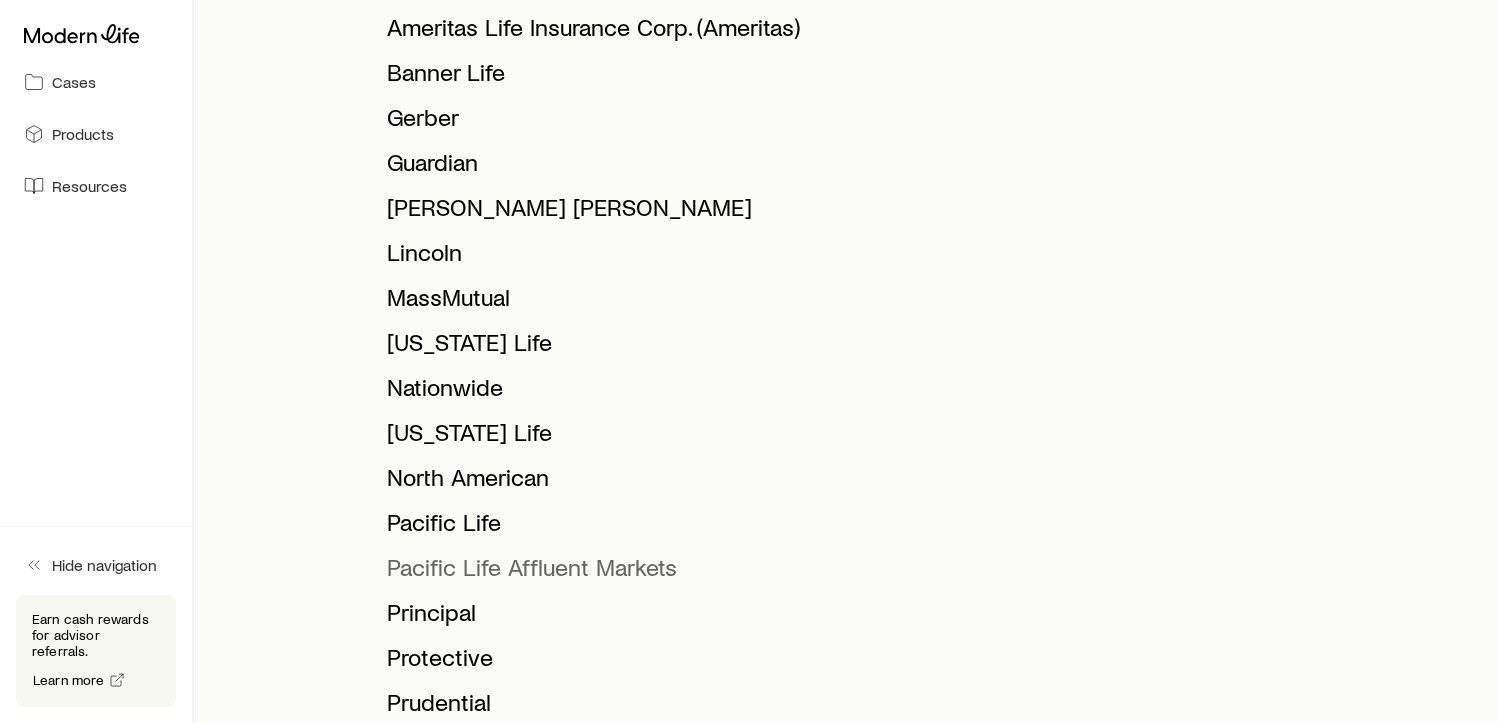 scroll, scrollTop: 724, scrollLeft: 0, axis: vertical 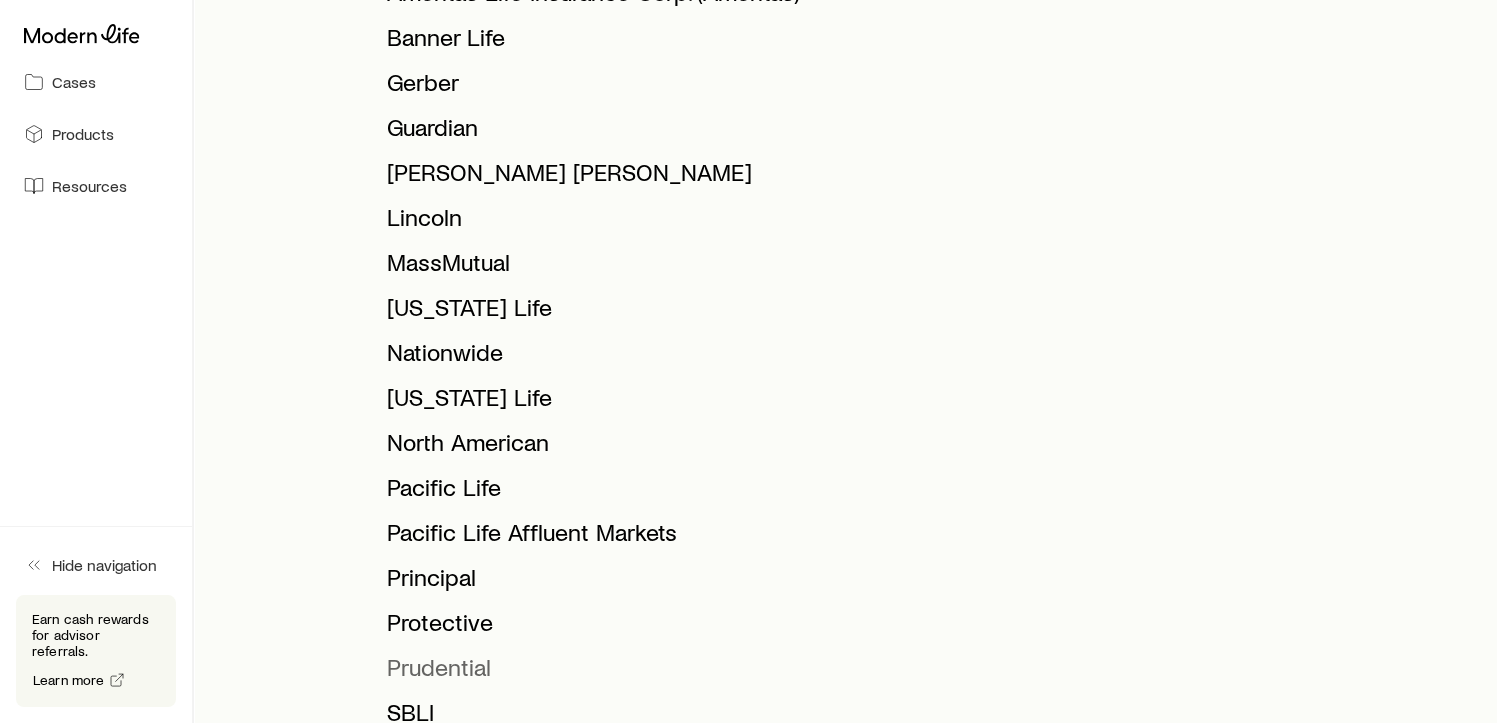 click on "Prudential" at bounding box center (439, 666) 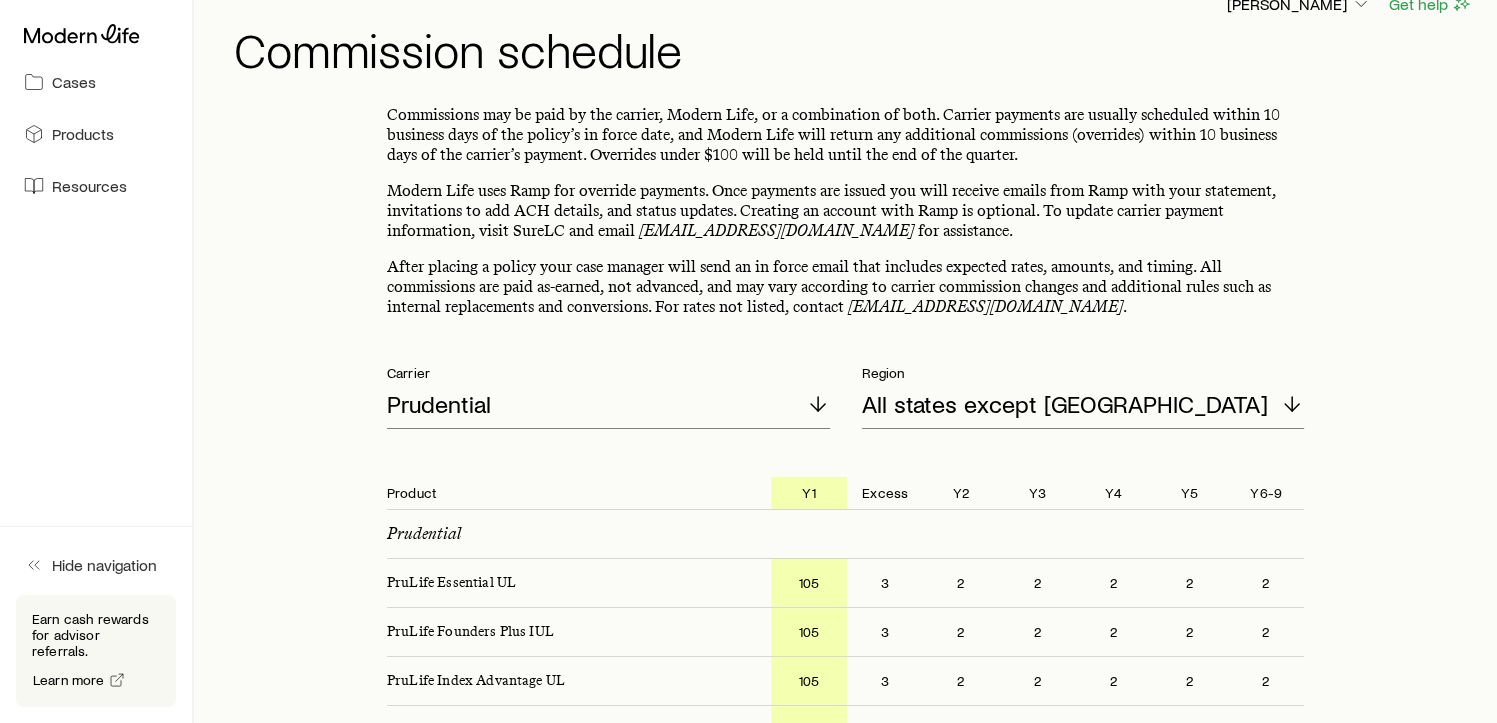 scroll, scrollTop: 0, scrollLeft: 0, axis: both 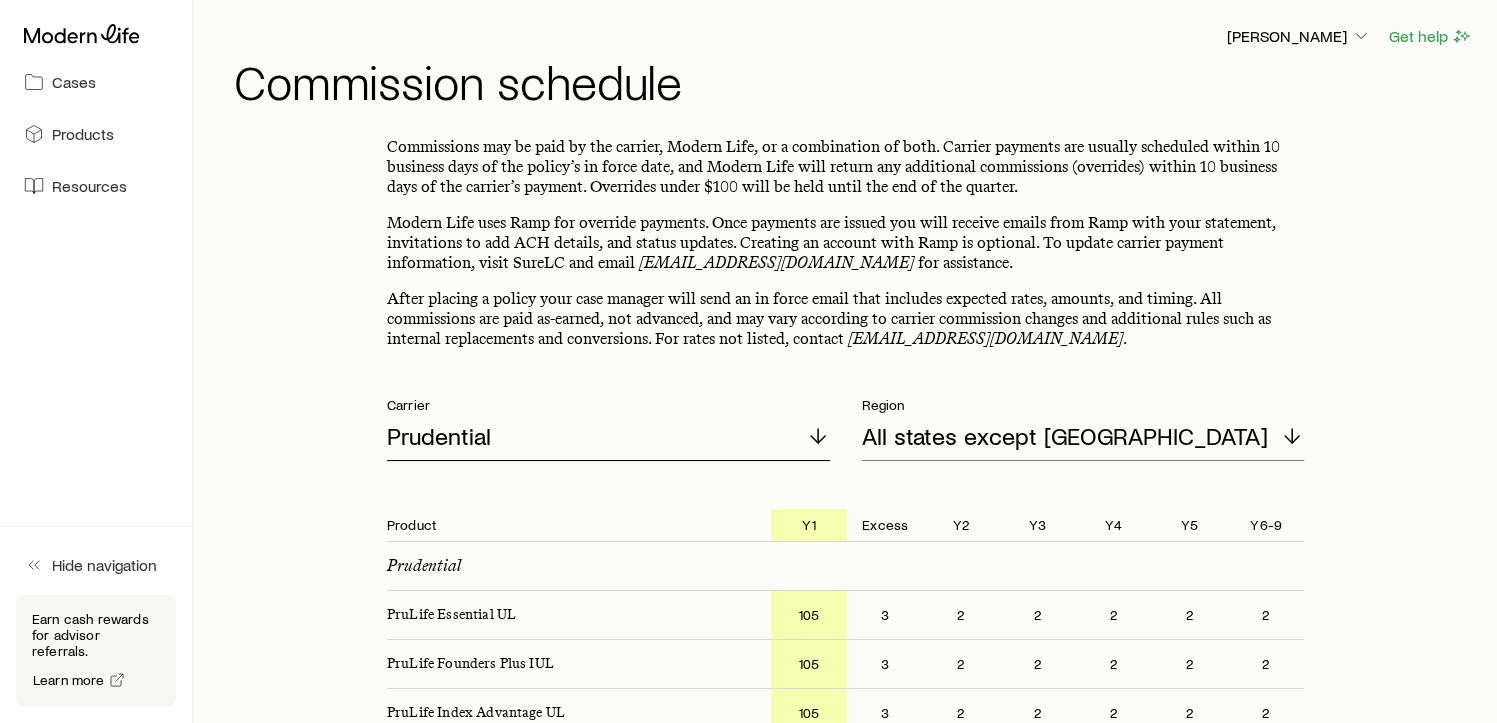 click on "Prudential" at bounding box center [608, 437] 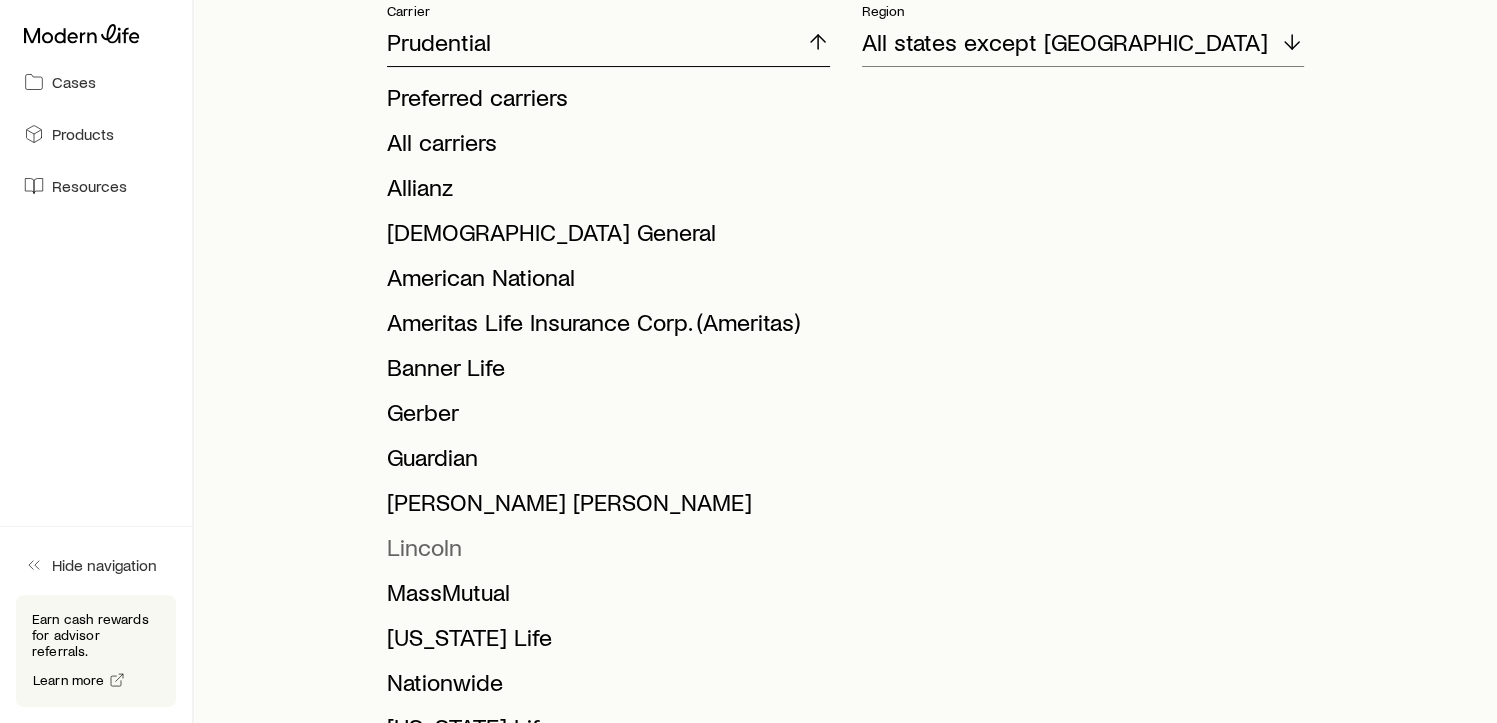 scroll, scrollTop: 400, scrollLeft: 0, axis: vertical 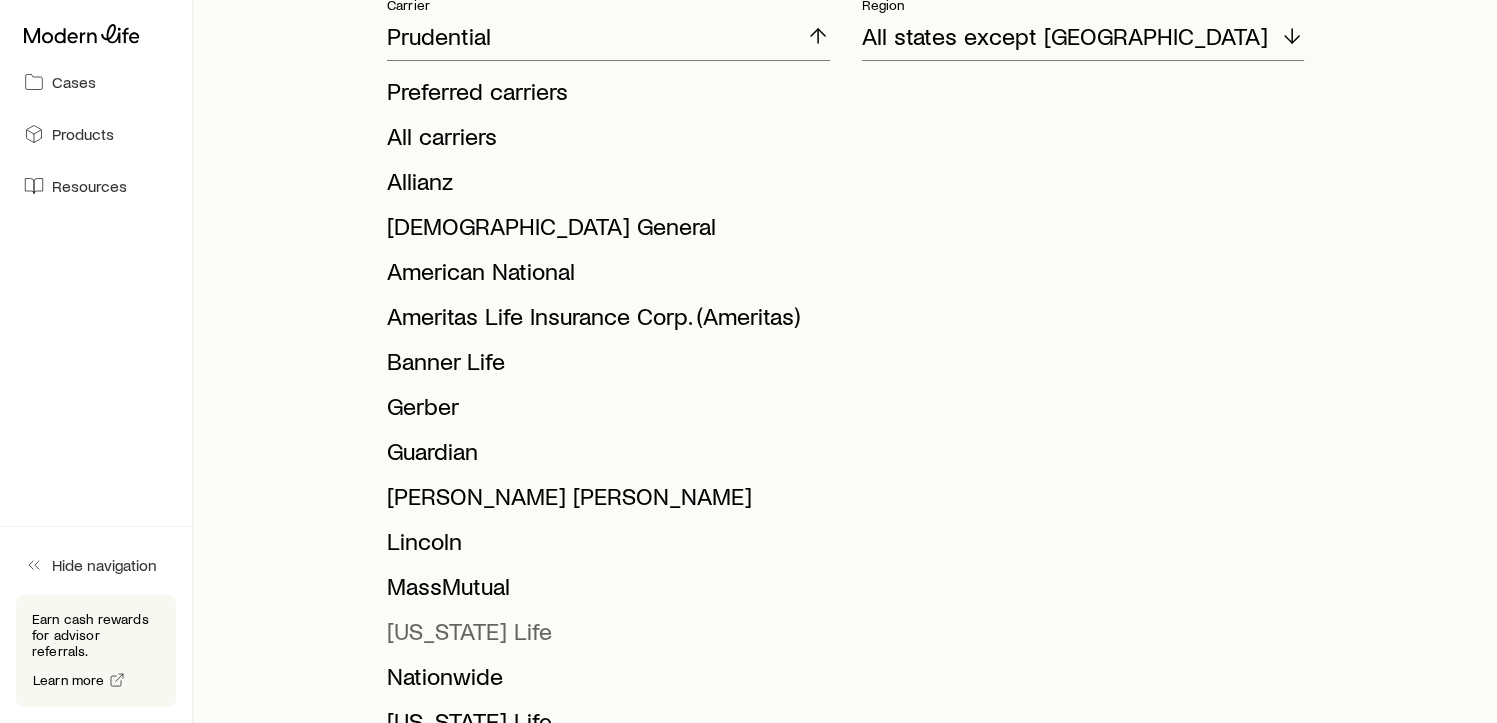 click on "[US_STATE] Life" at bounding box center (469, 630) 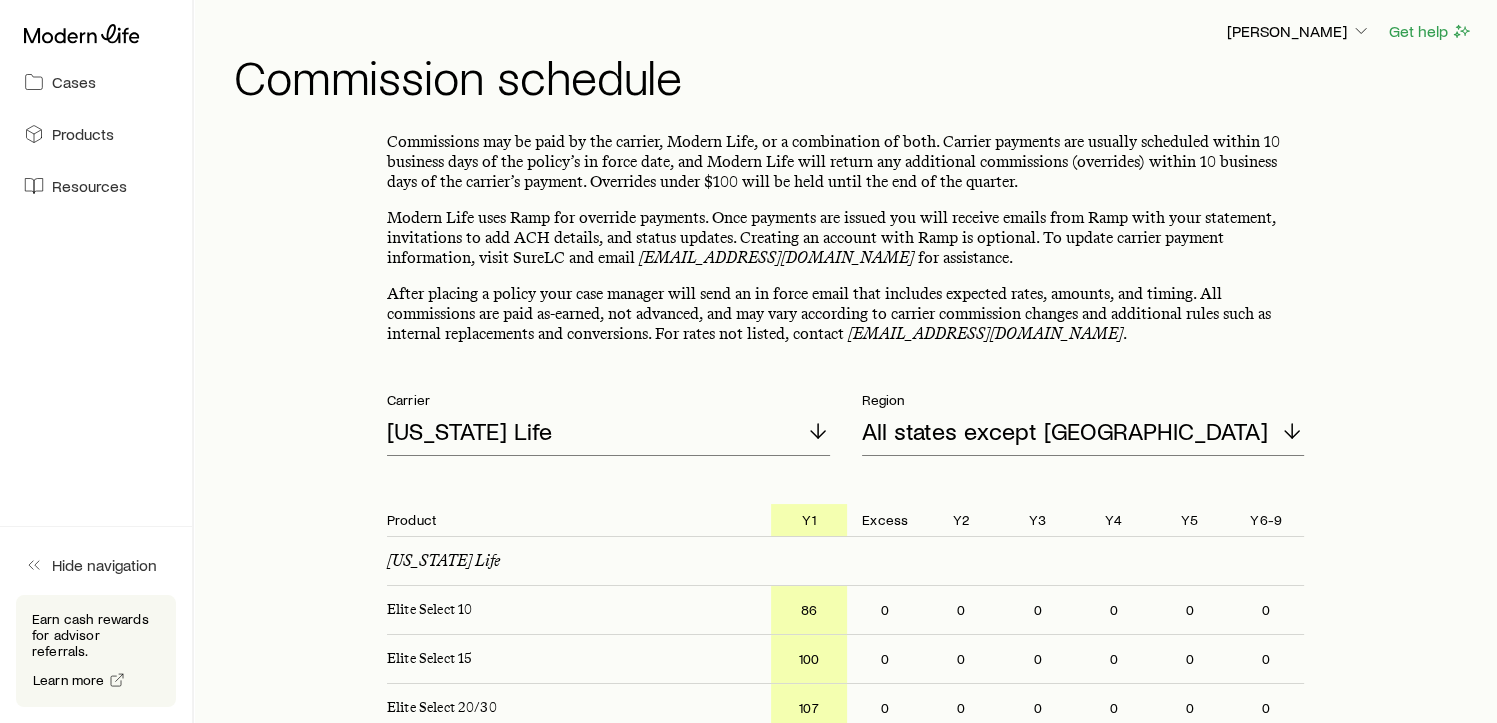 scroll, scrollTop: 0, scrollLeft: 0, axis: both 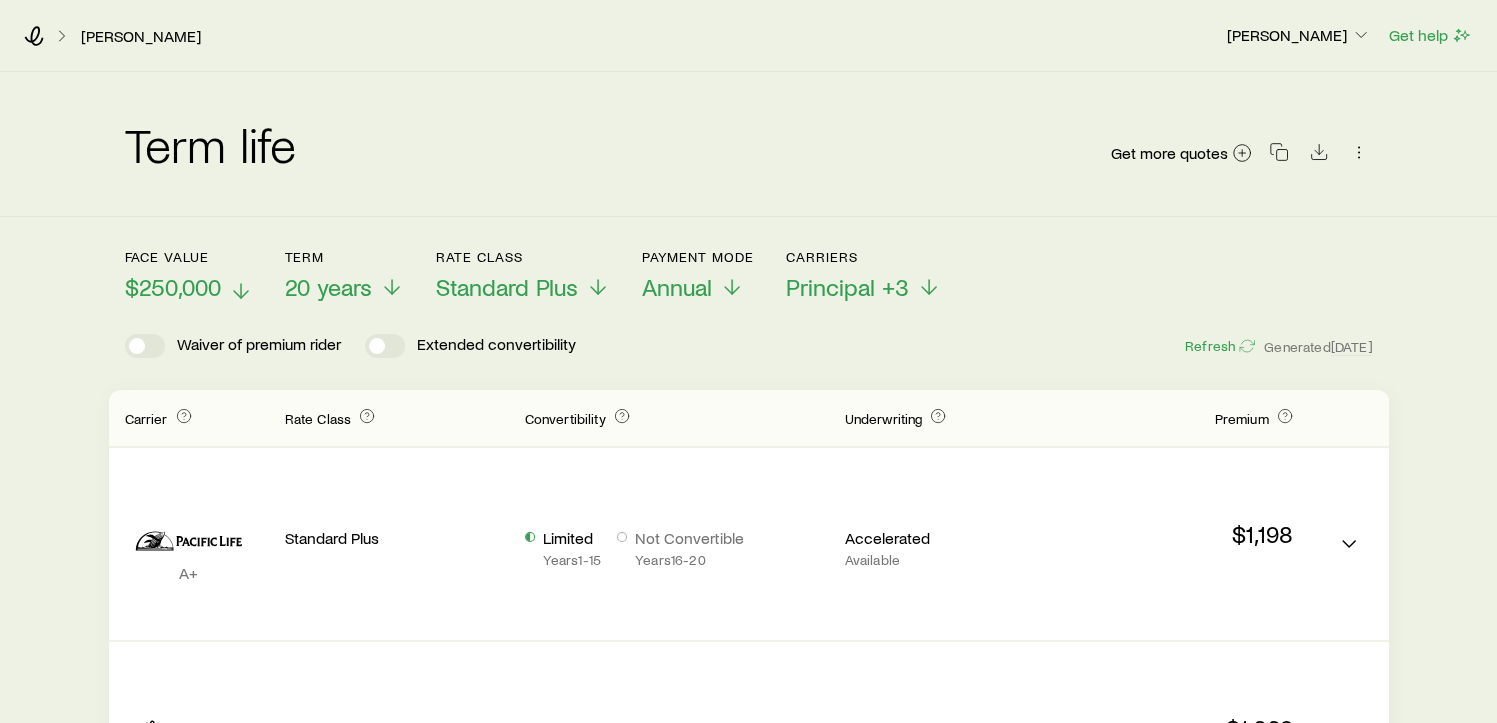 click on "$250,000" at bounding box center (173, 287) 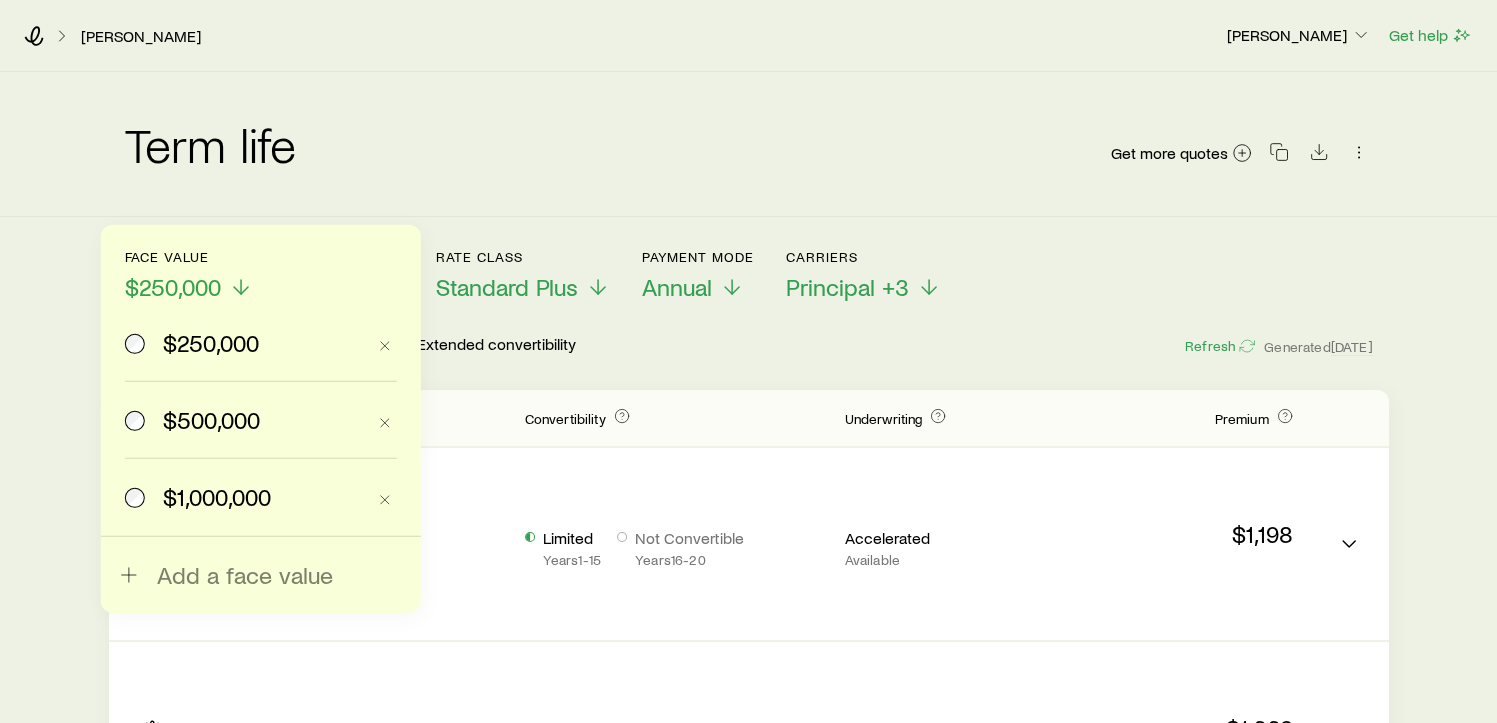 click on "$1,000,000" at bounding box center (217, 497) 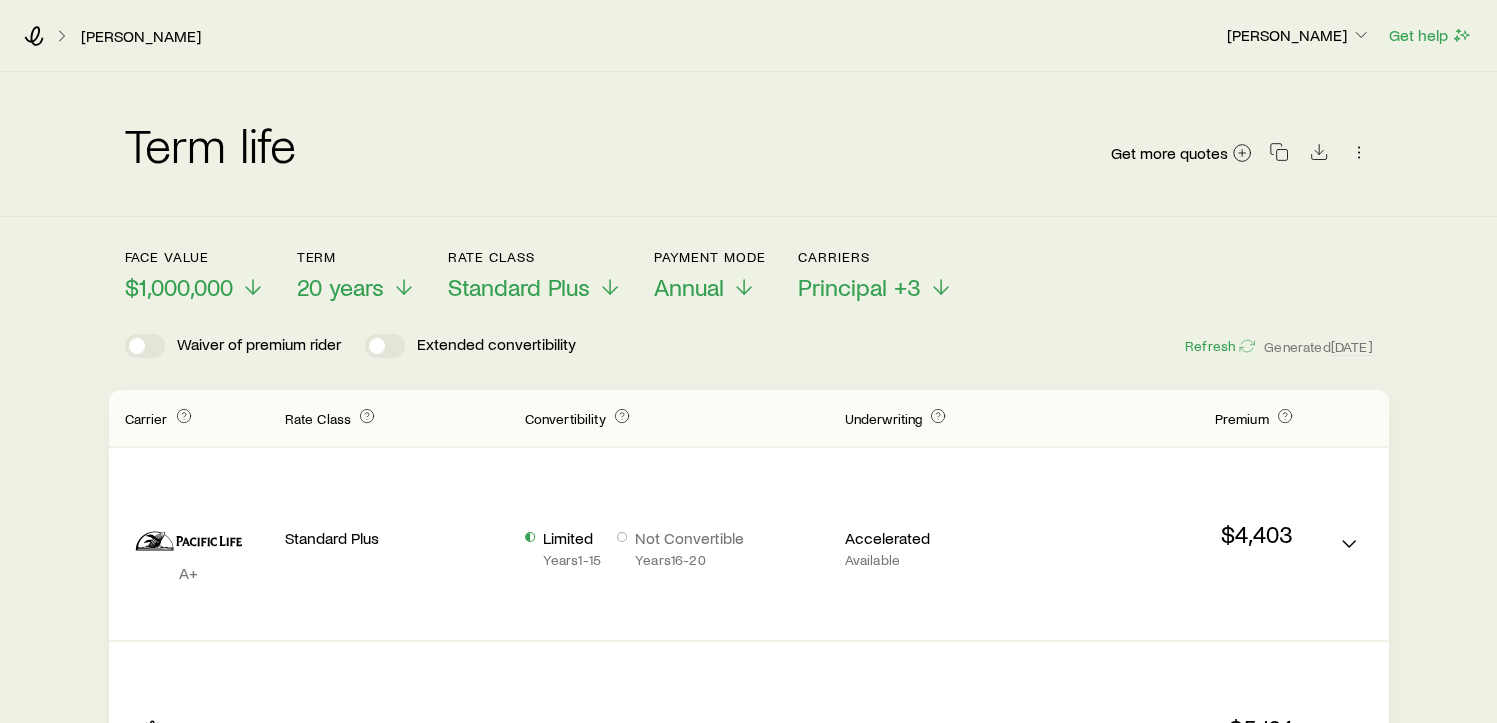 click on "Term life Get more quotes Face value $1,000,000 Term 20 years Rate Class Standard Plus Payment Mode Annual Carriers Principal +3 Waiver of premium rider Extended convertibility Refresh Generated  [DATE] Carrier Rate Class Convertibility Underwriting Premium A+ Standard Plus Limited Years  1 - 15 Not Convertible Years  16 - 20 Accelerated Available $4,403 A+ Standard Plus Flexible Years  1 - 20 Accelerated Available $5,124 A+ Standard Plus Flexible Years  1 - 20 Accelerated Available $5,185" at bounding box center [748, 550] 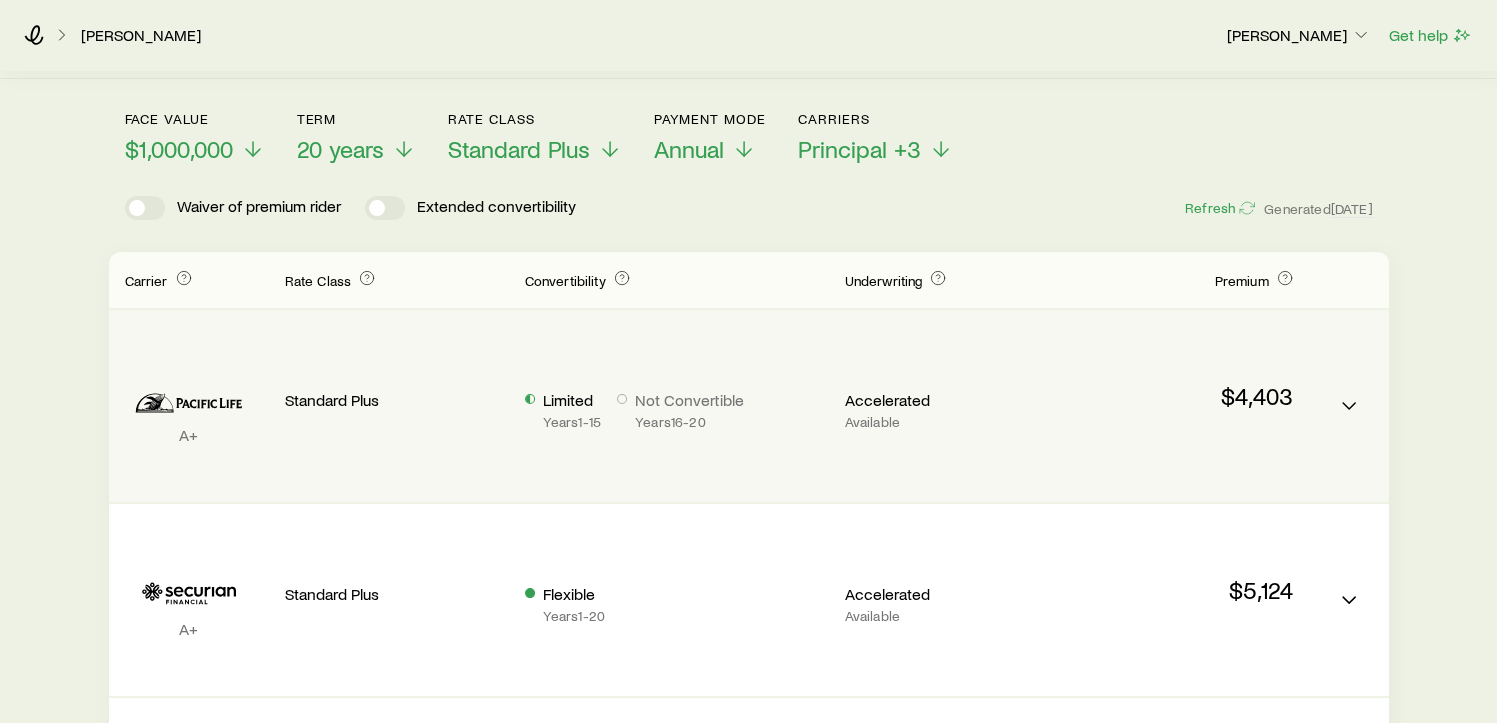 scroll, scrollTop: 150, scrollLeft: 0, axis: vertical 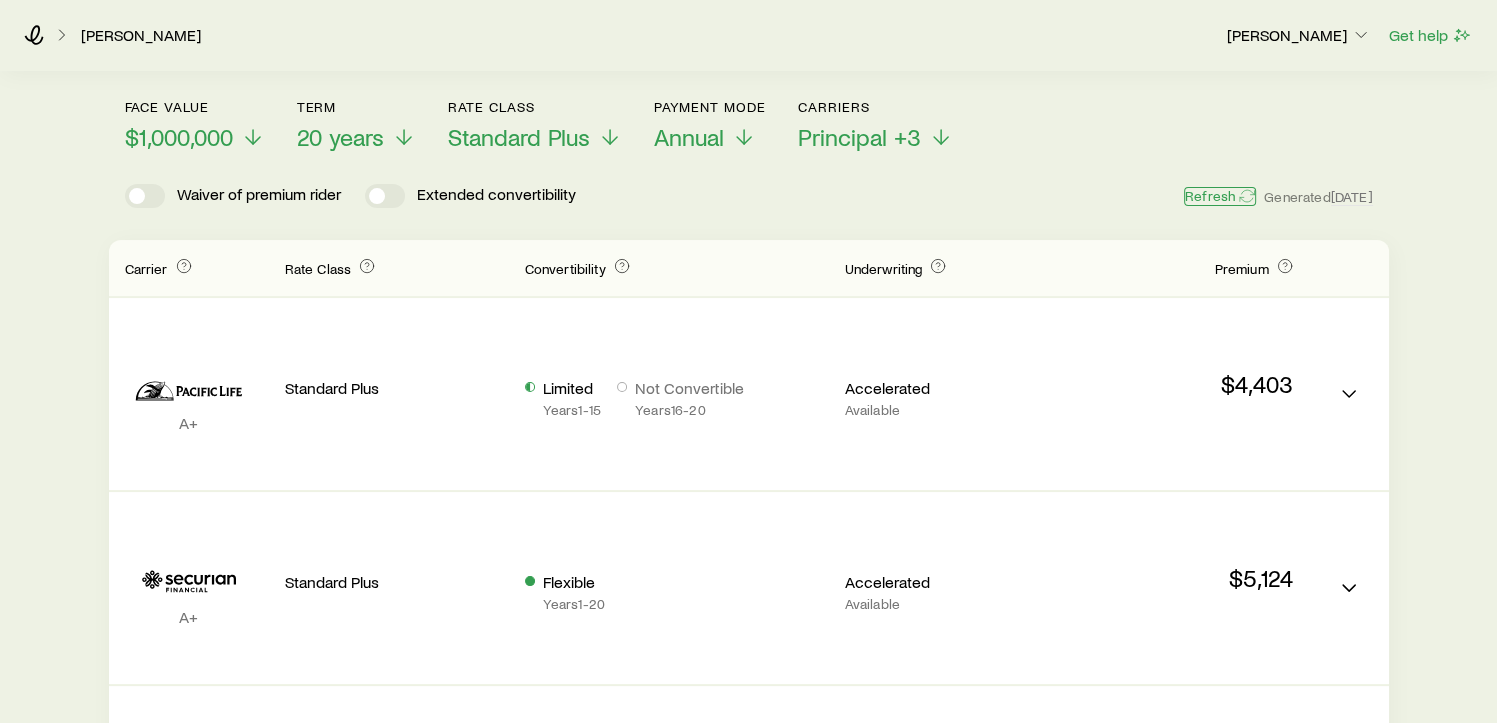 click on "Refresh" at bounding box center [1220, 196] 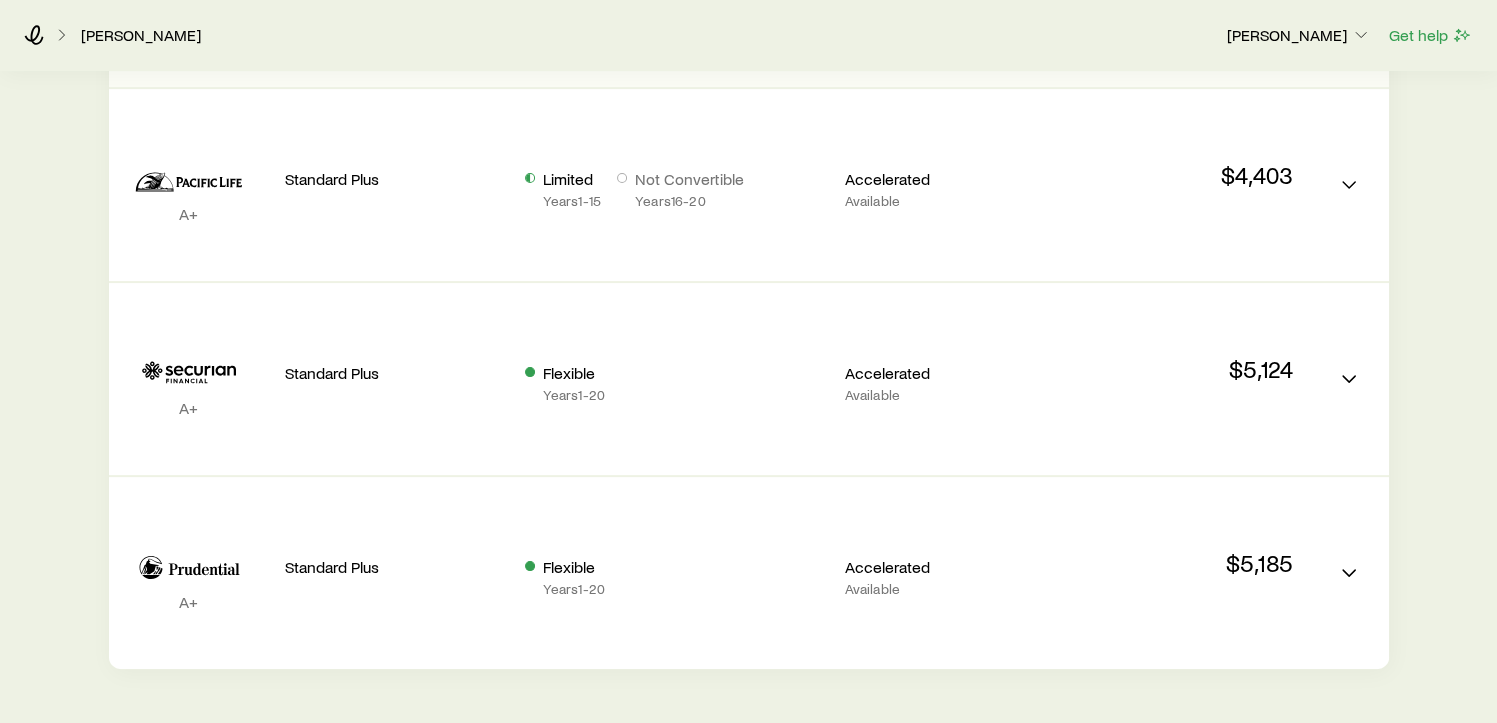 scroll, scrollTop: 350, scrollLeft: 0, axis: vertical 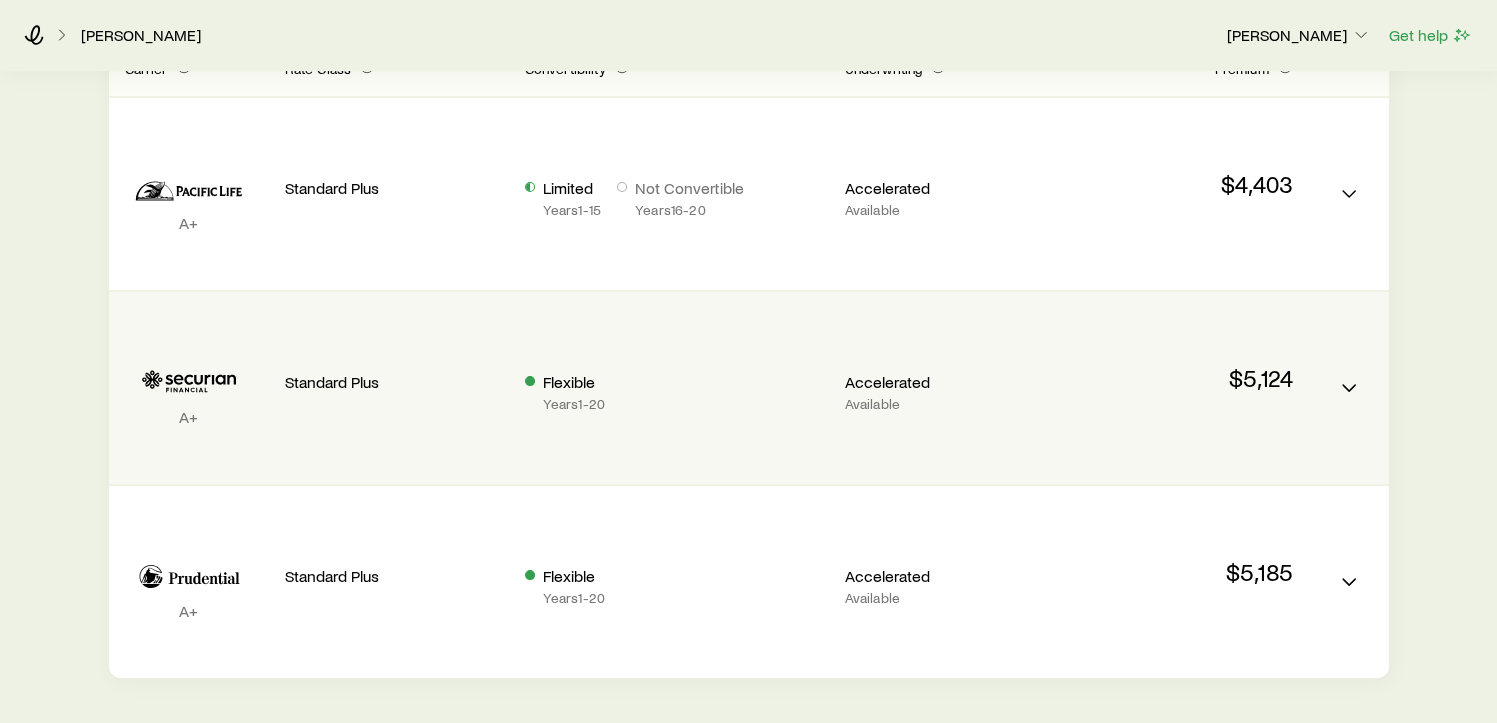click on "$5,124" at bounding box center (1149, 378) 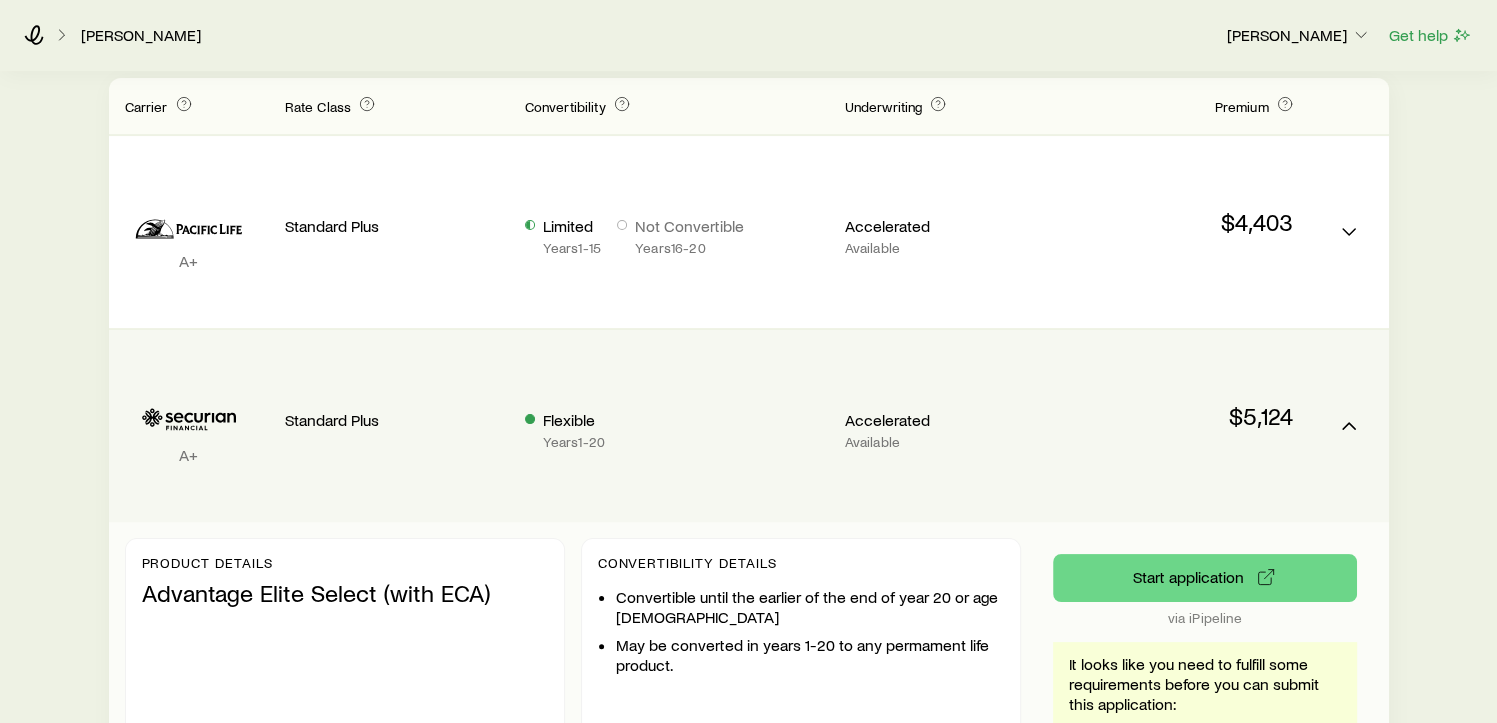 scroll, scrollTop: 0, scrollLeft: 0, axis: both 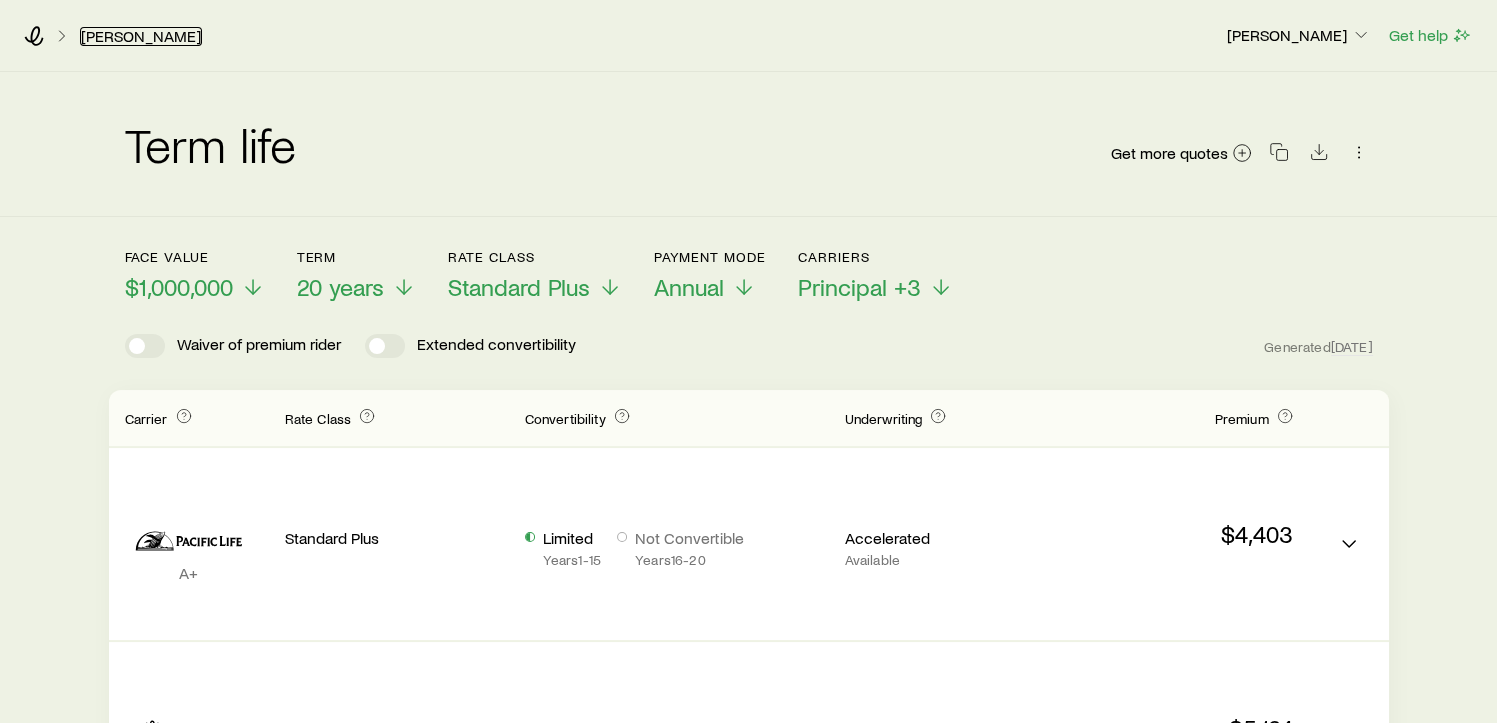click on "[PERSON_NAME]" at bounding box center [141, 36] 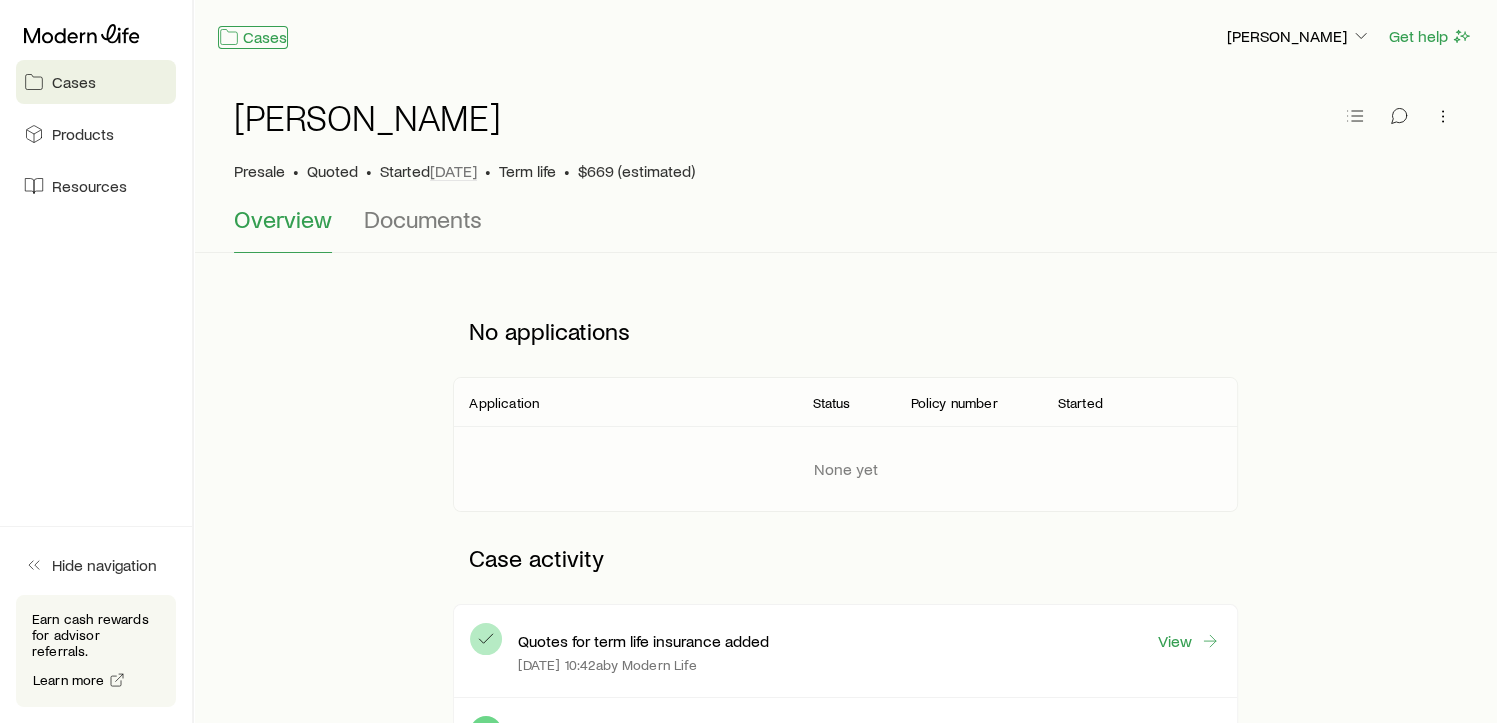 click on "Cases" at bounding box center [253, 37] 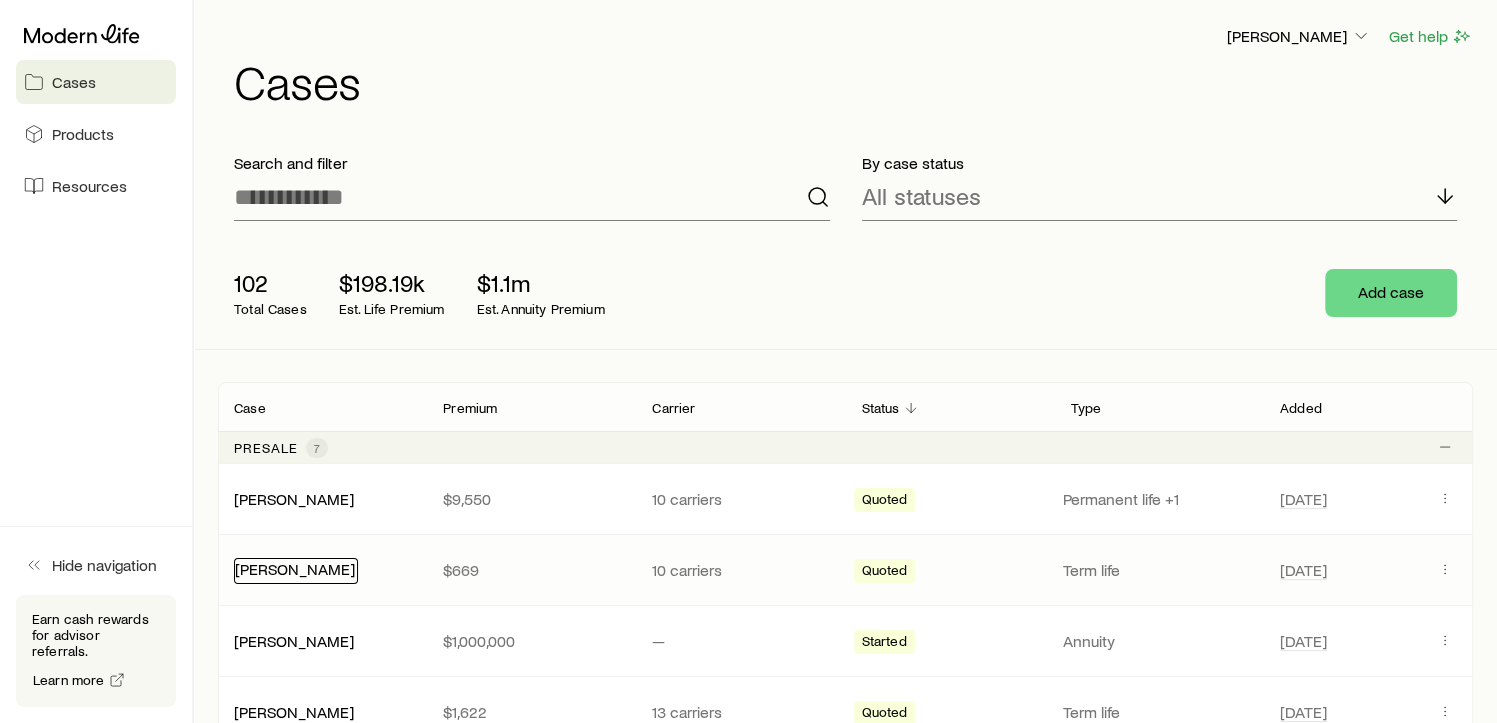 click on "[PERSON_NAME]" at bounding box center (295, 568) 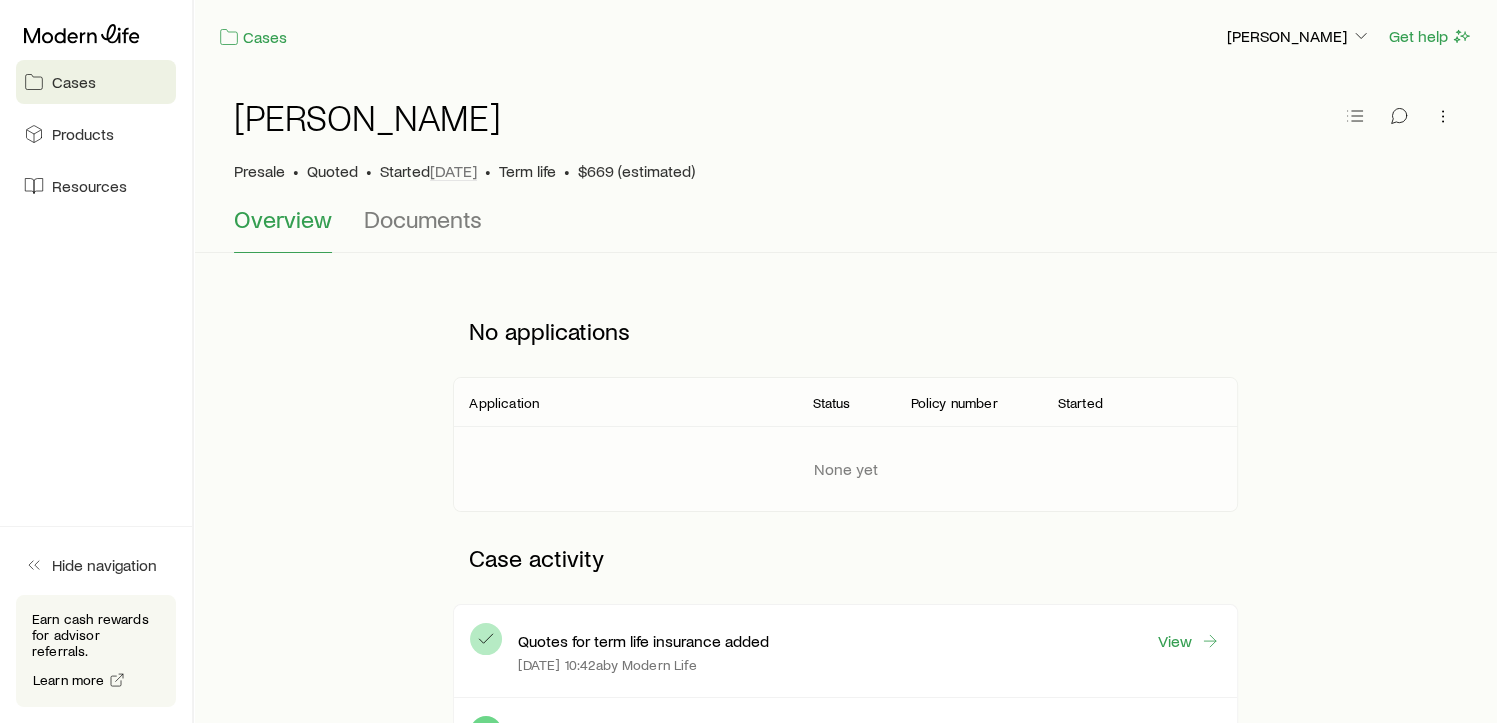 click on "Cases" at bounding box center (714, 36) 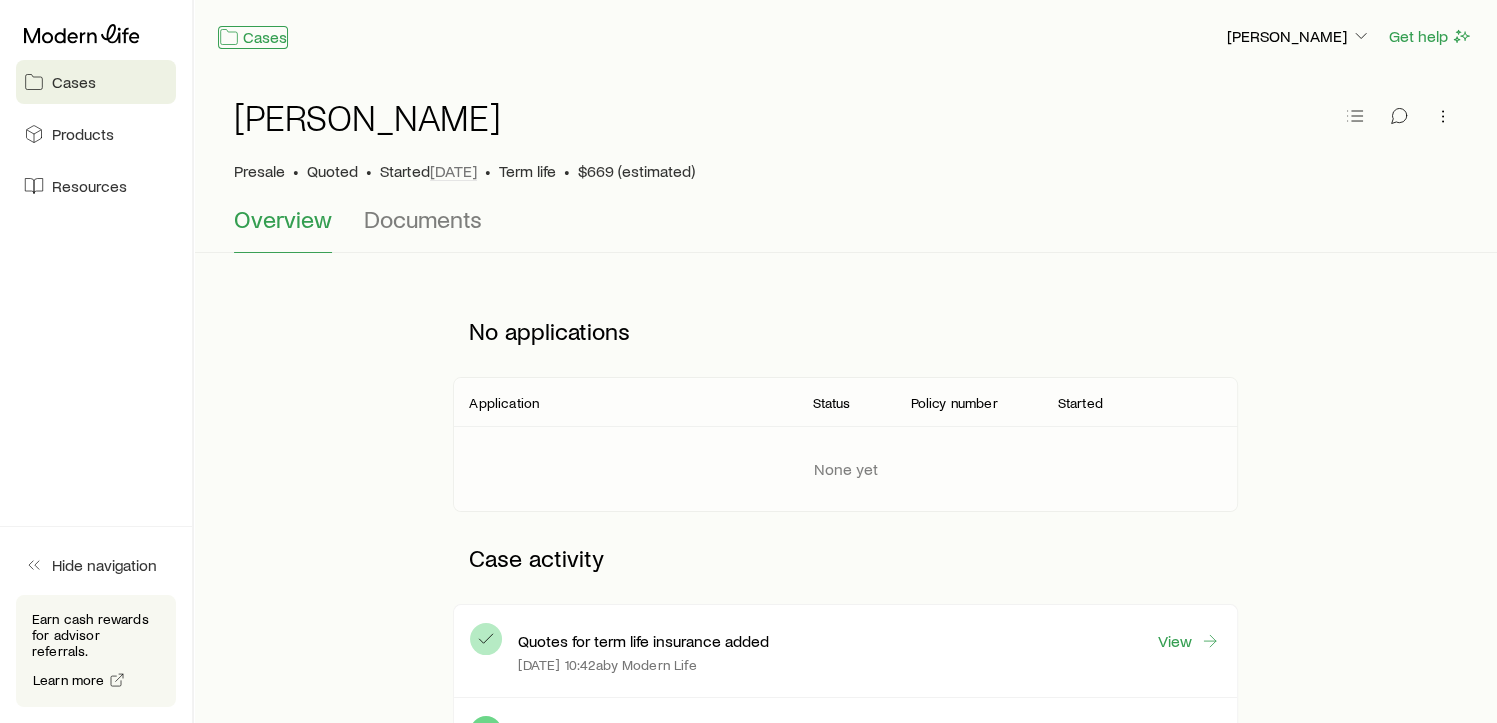 click on "Cases" at bounding box center (253, 37) 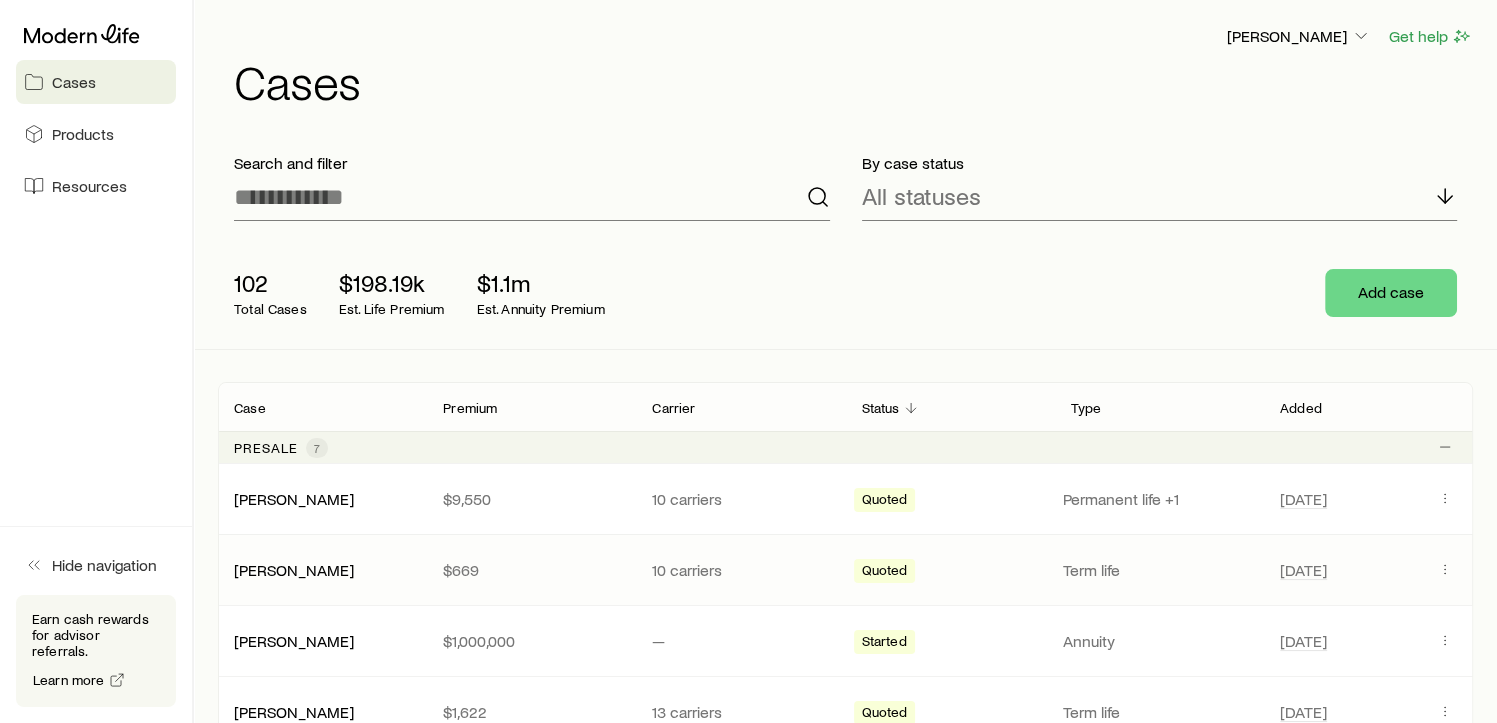 click on "[PERSON_NAME] $669 10 carriers Quoted Term life [DATE]" at bounding box center (845, 570) 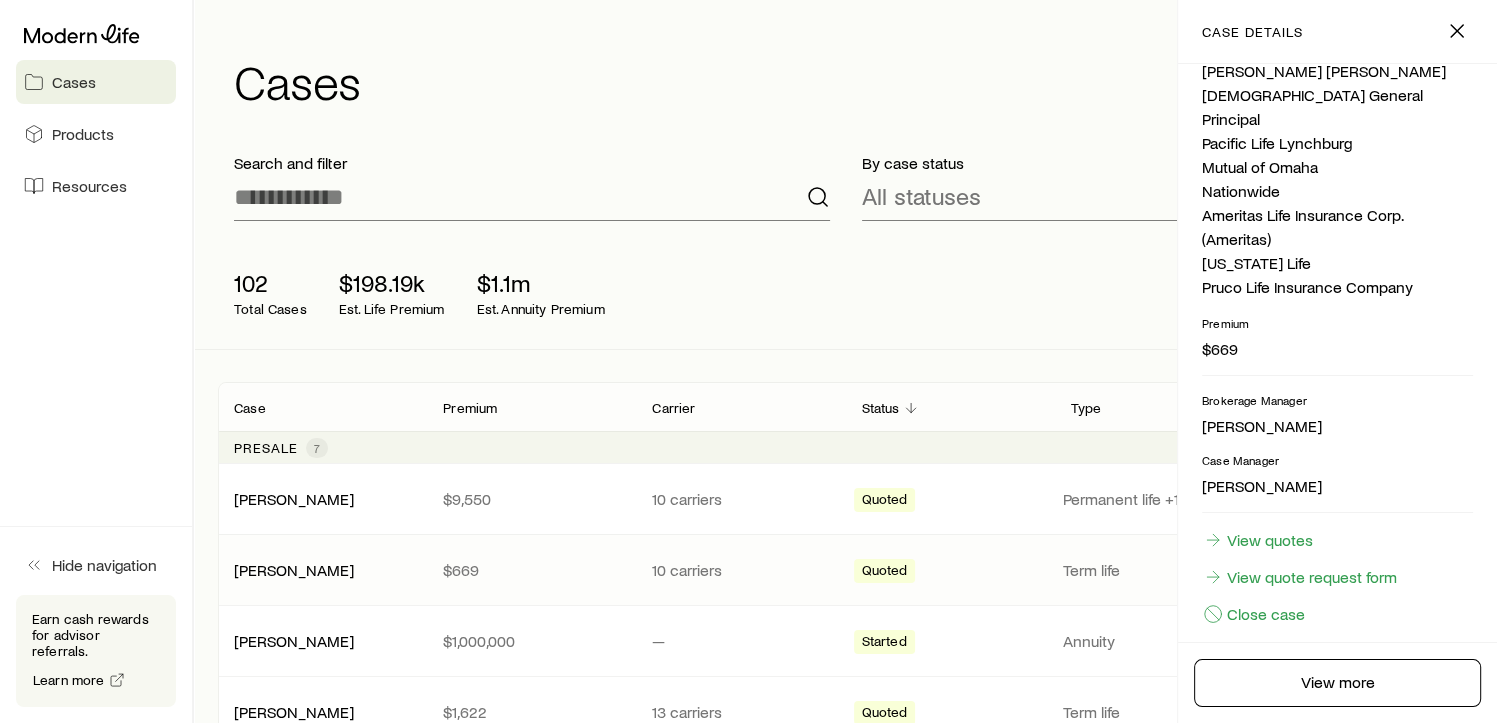 scroll, scrollTop: 472, scrollLeft: 0, axis: vertical 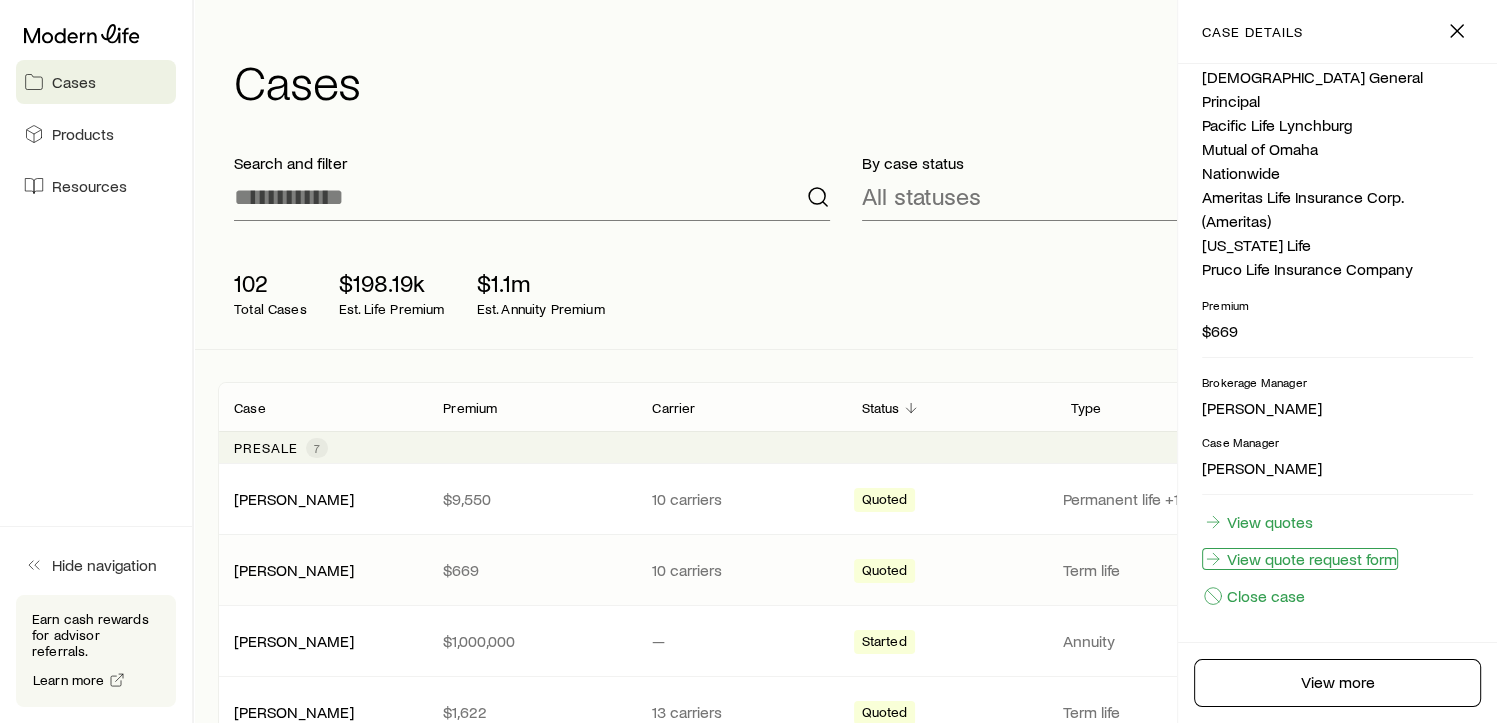 click on "View quote request form" at bounding box center (1300, 559) 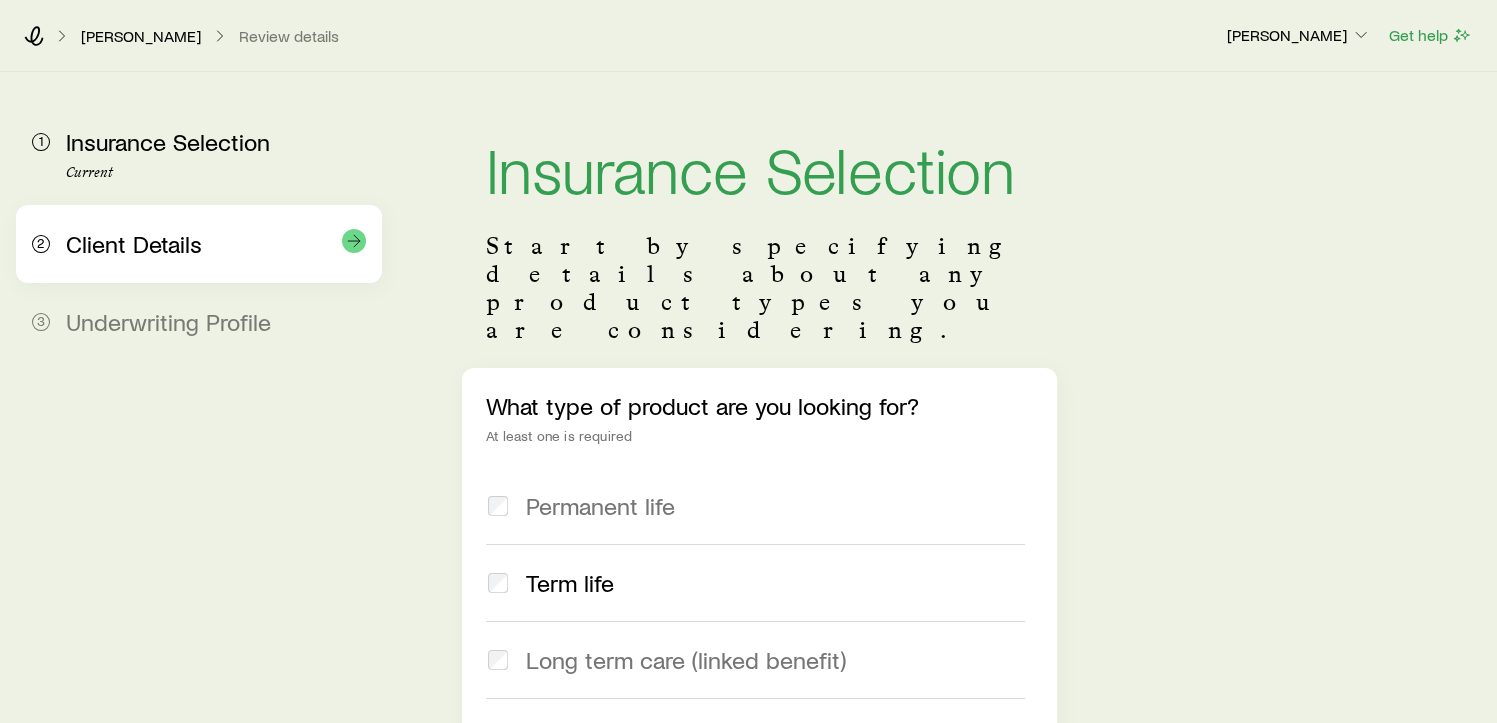 click on "Client Details" at bounding box center (134, 243) 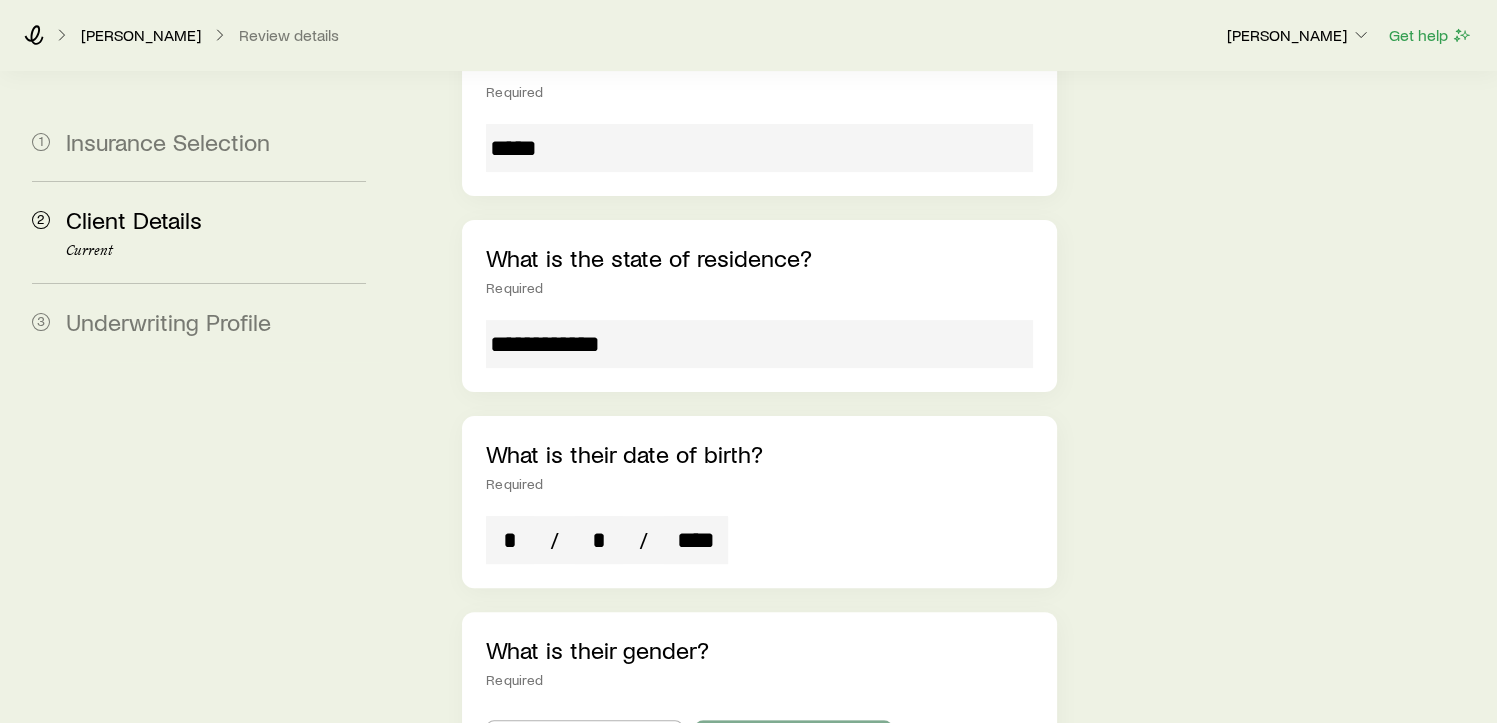 scroll, scrollTop: 500, scrollLeft: 0, axis: vertical 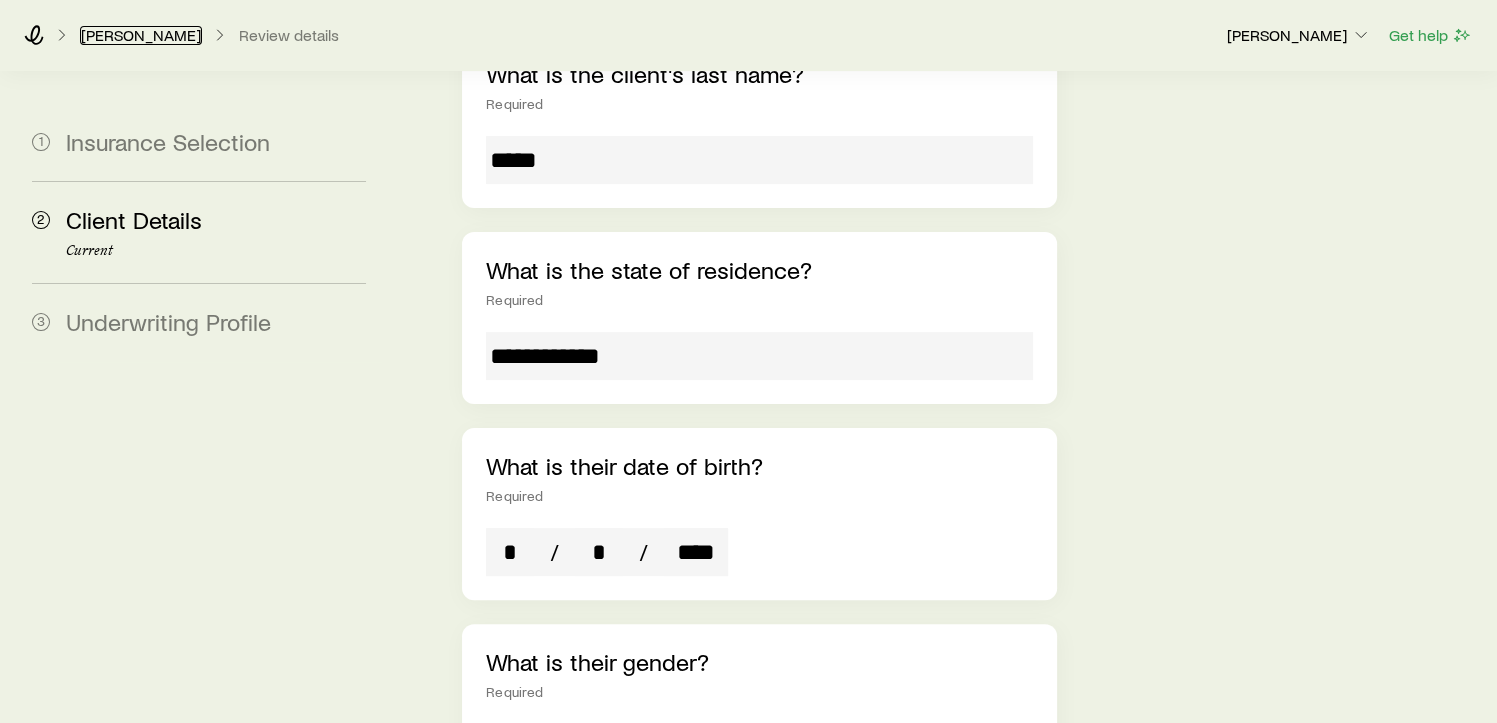 click on "[PERSON_NAME]" at bounding box center (141, 35) 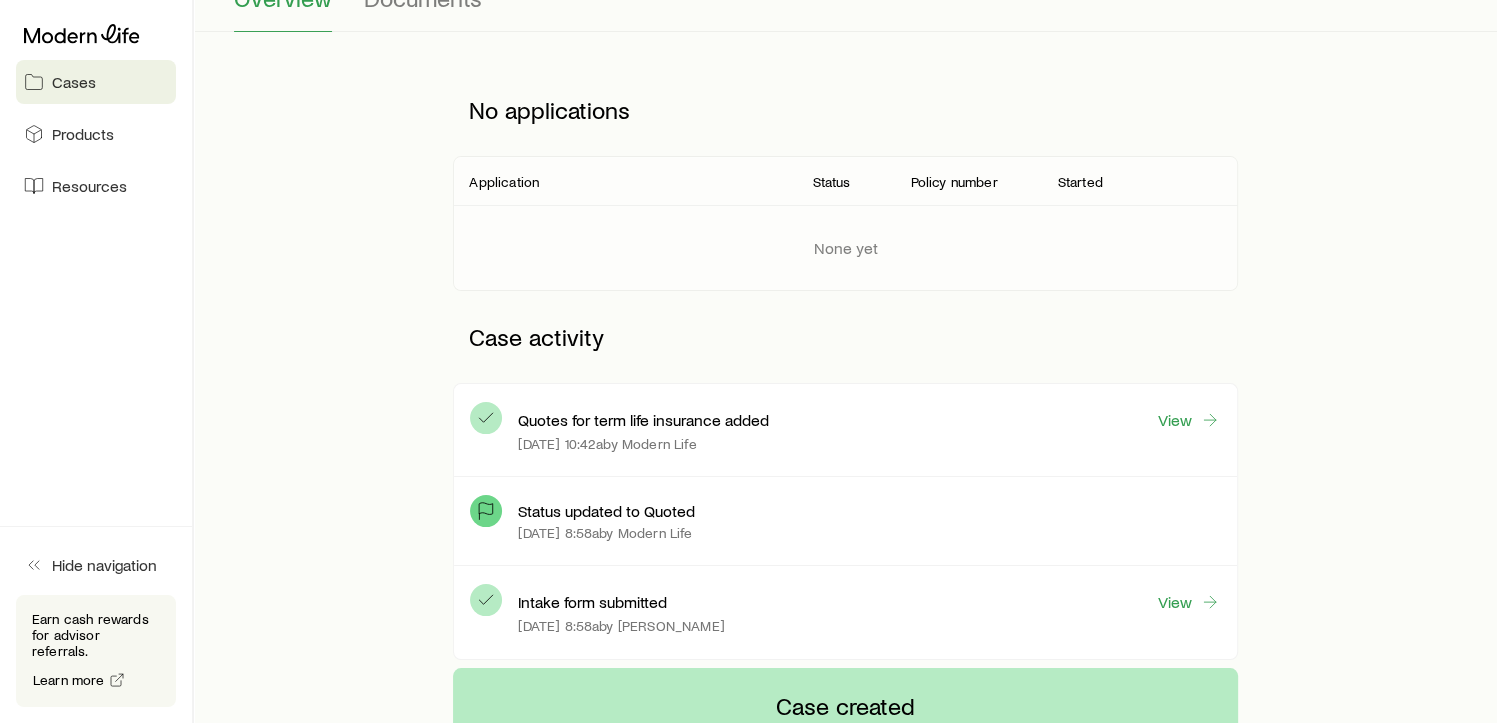 scroll, scrollTop: 475, scrollLeft: 0, axis: vertical 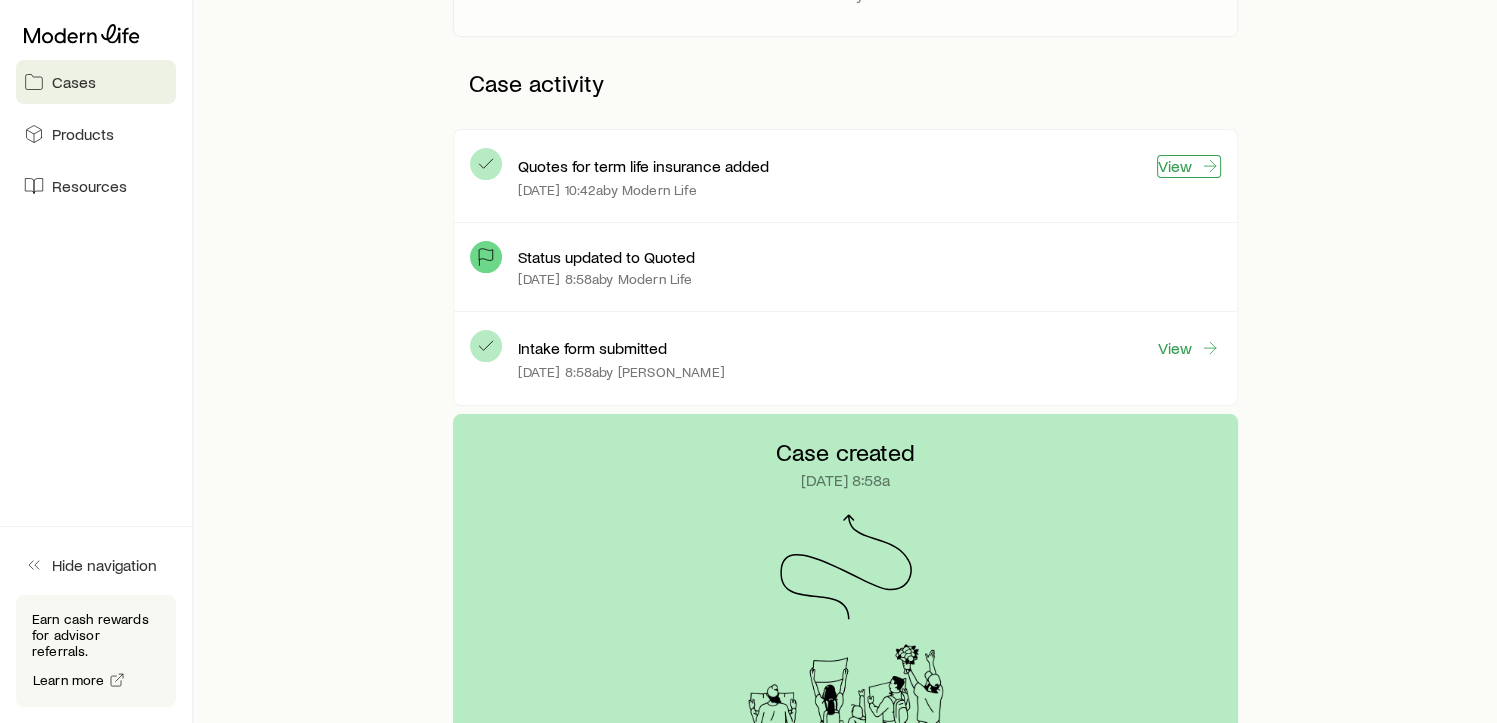click on "View" at bounding box center [1189, 166] 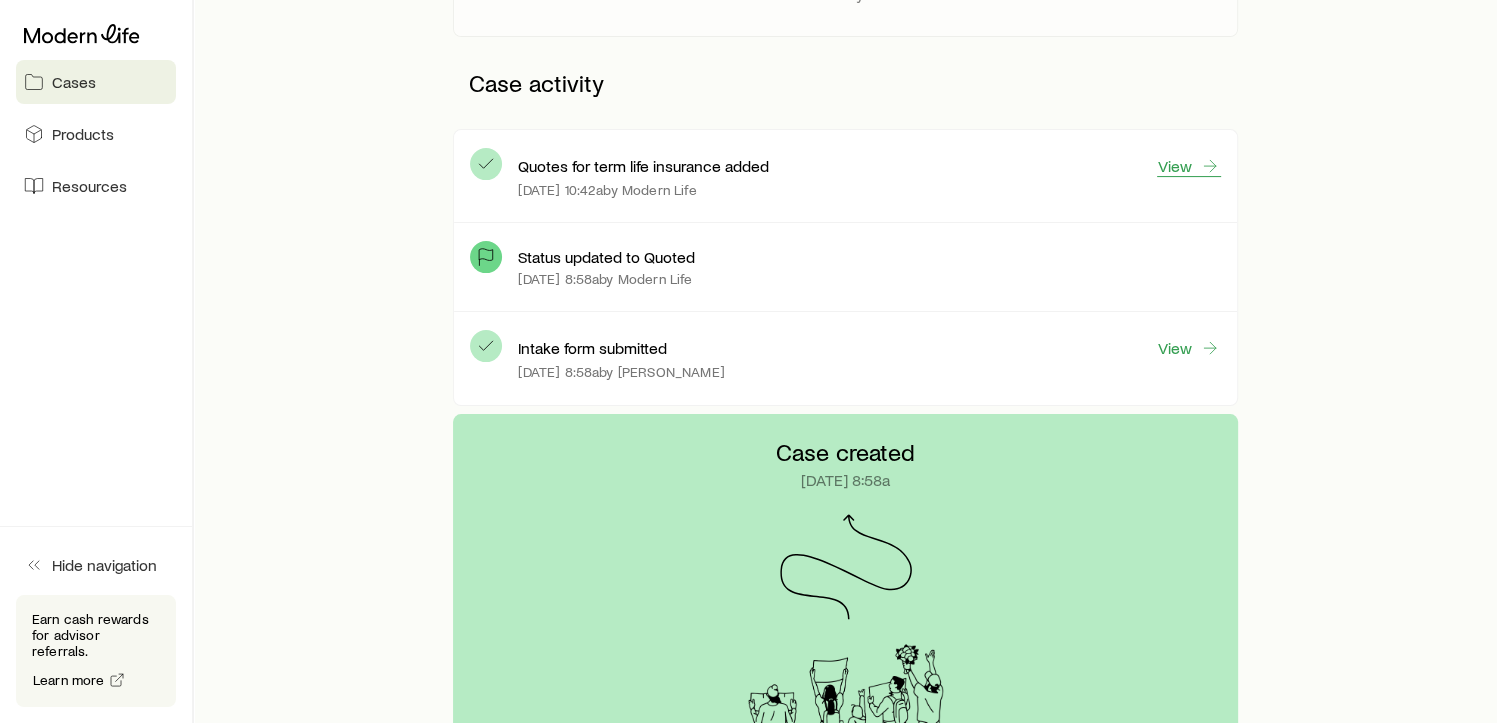 scroll, scrollTop: 0, scrollLeft: 0, axis: both 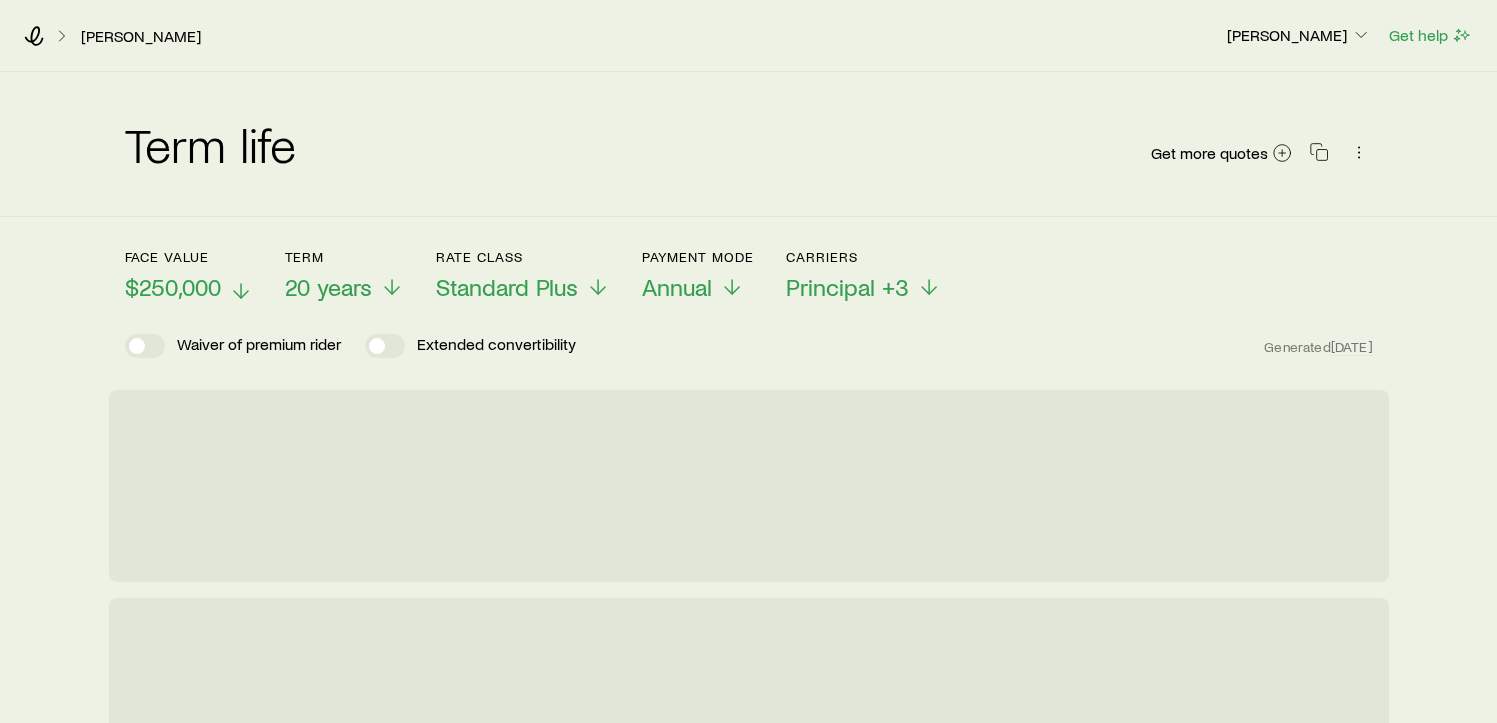 click on "$250,000" at bounding box center (173, 287) 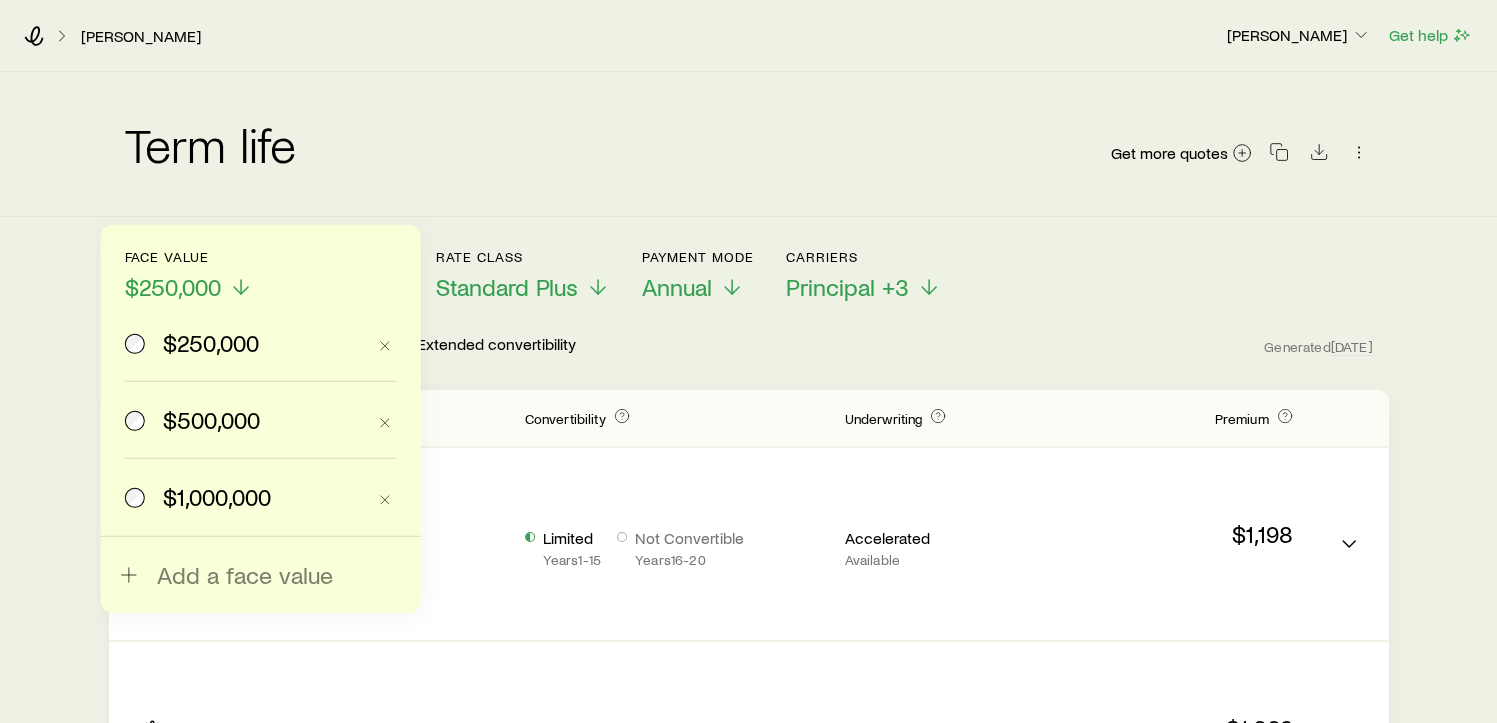 click on "$1,000,000" at bounding box center (217, 497) 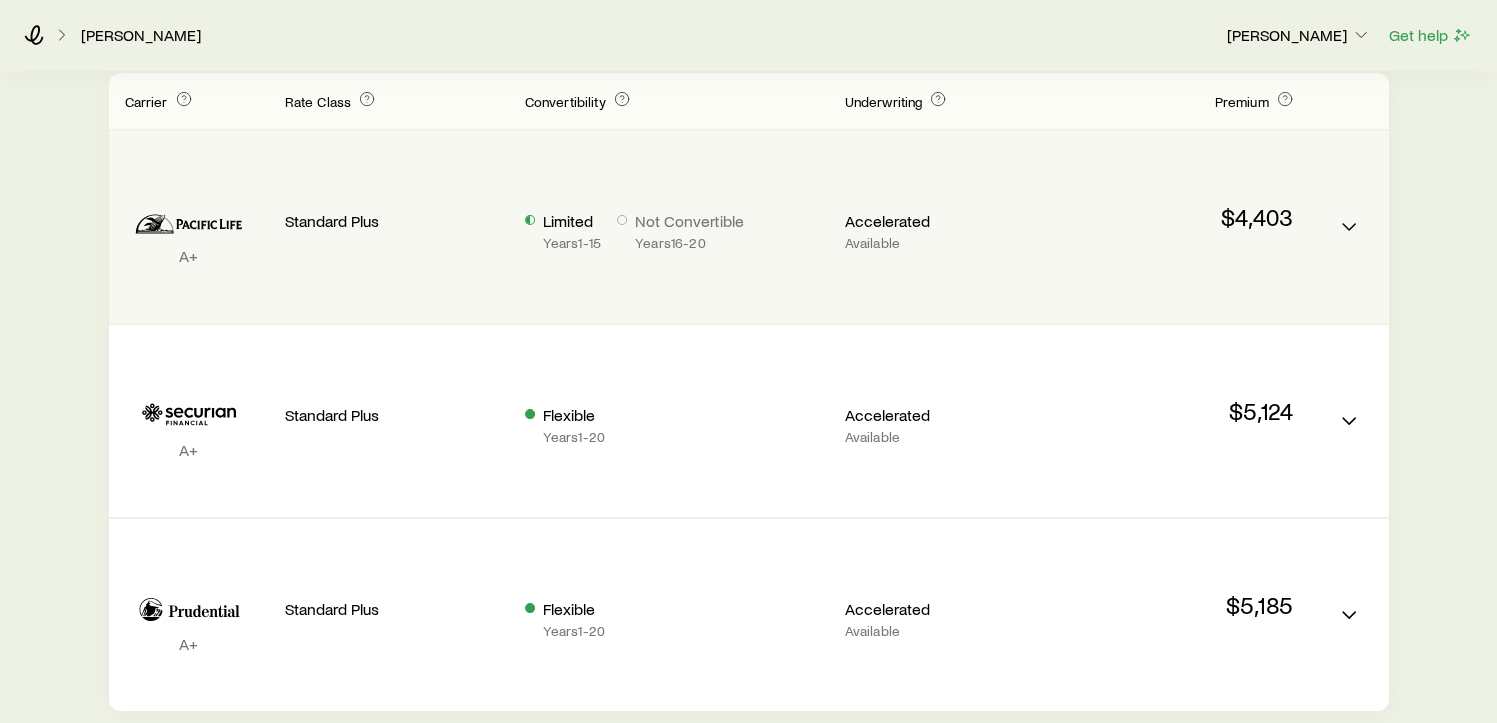 scroll, scrollTop: 324, scrollLeft: 0, axis: vertical 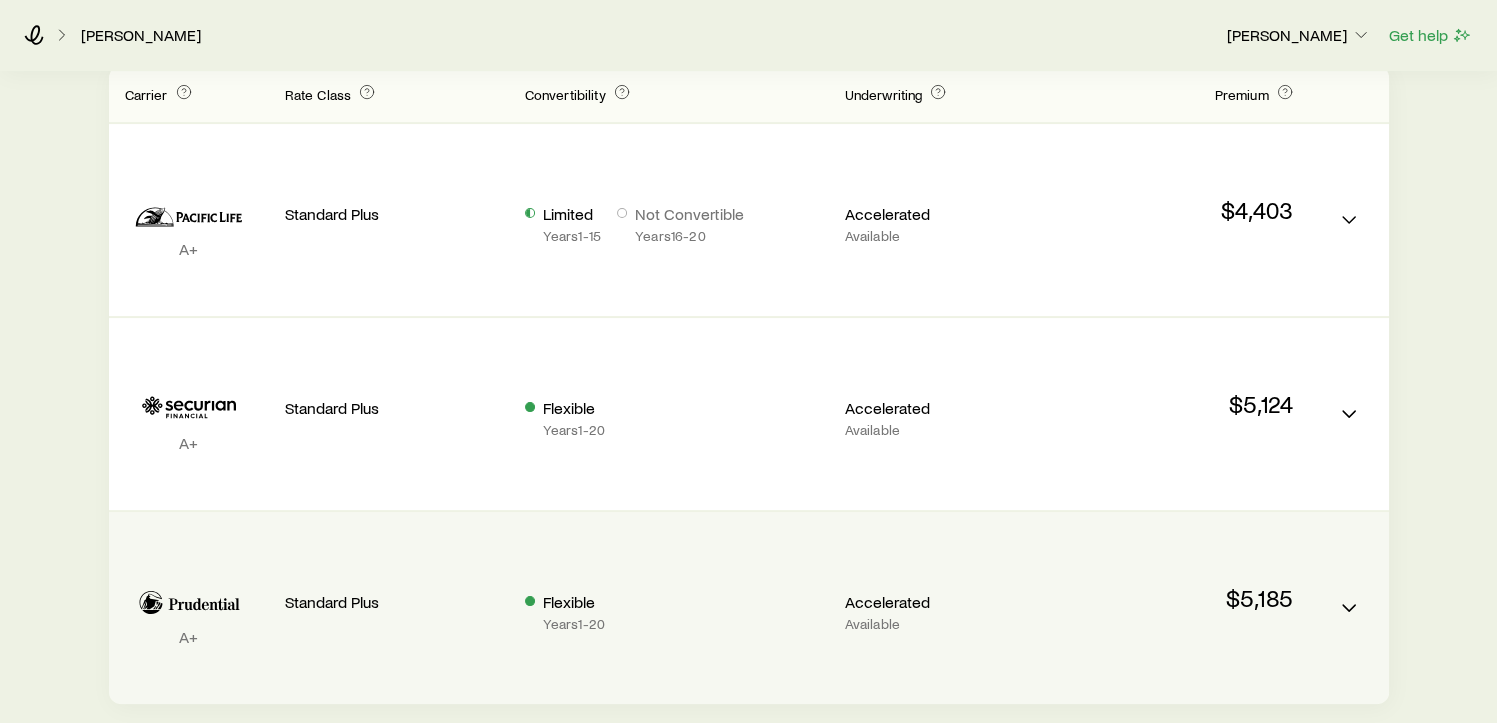 click on "Standard Plus" at bounding box center [389, 600] 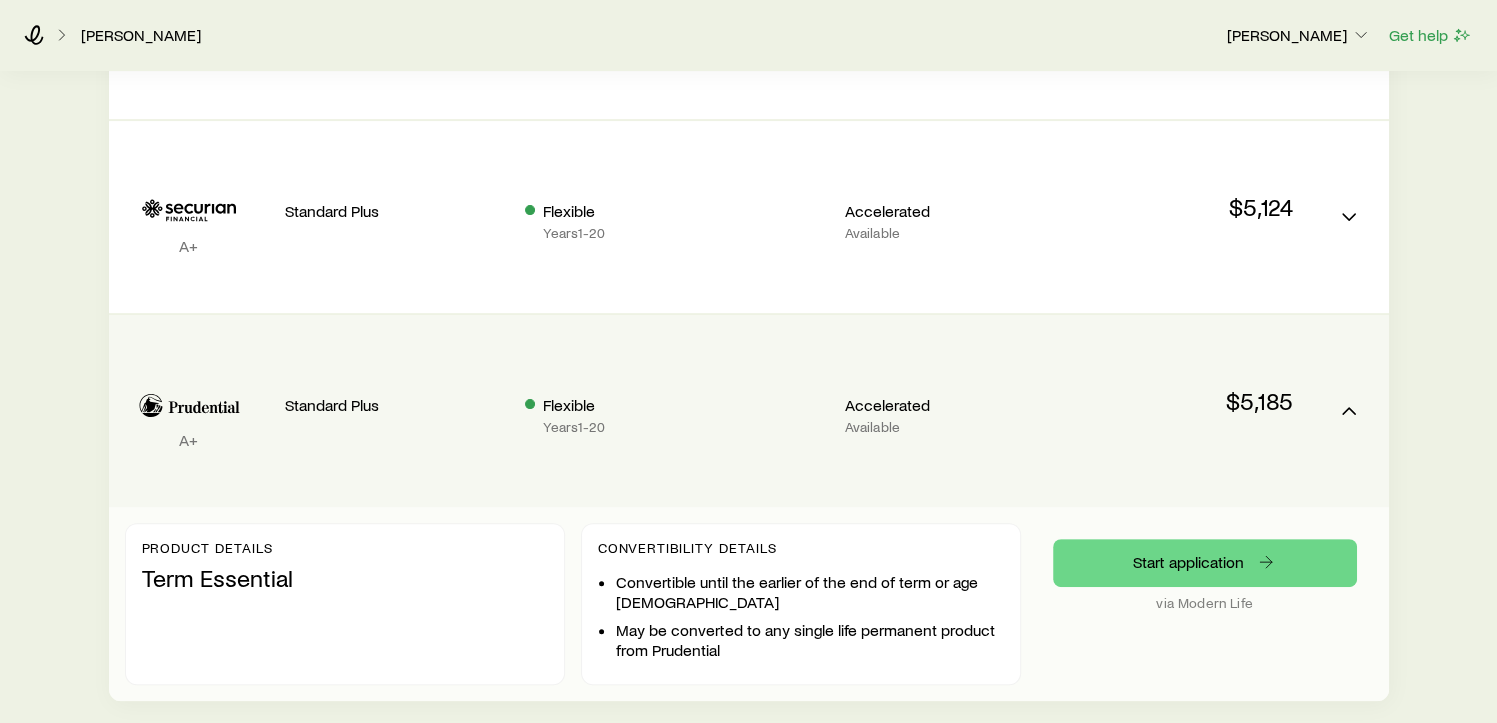 scroll, scrollTop: 591, scrollLeft: 0, axis: vertical 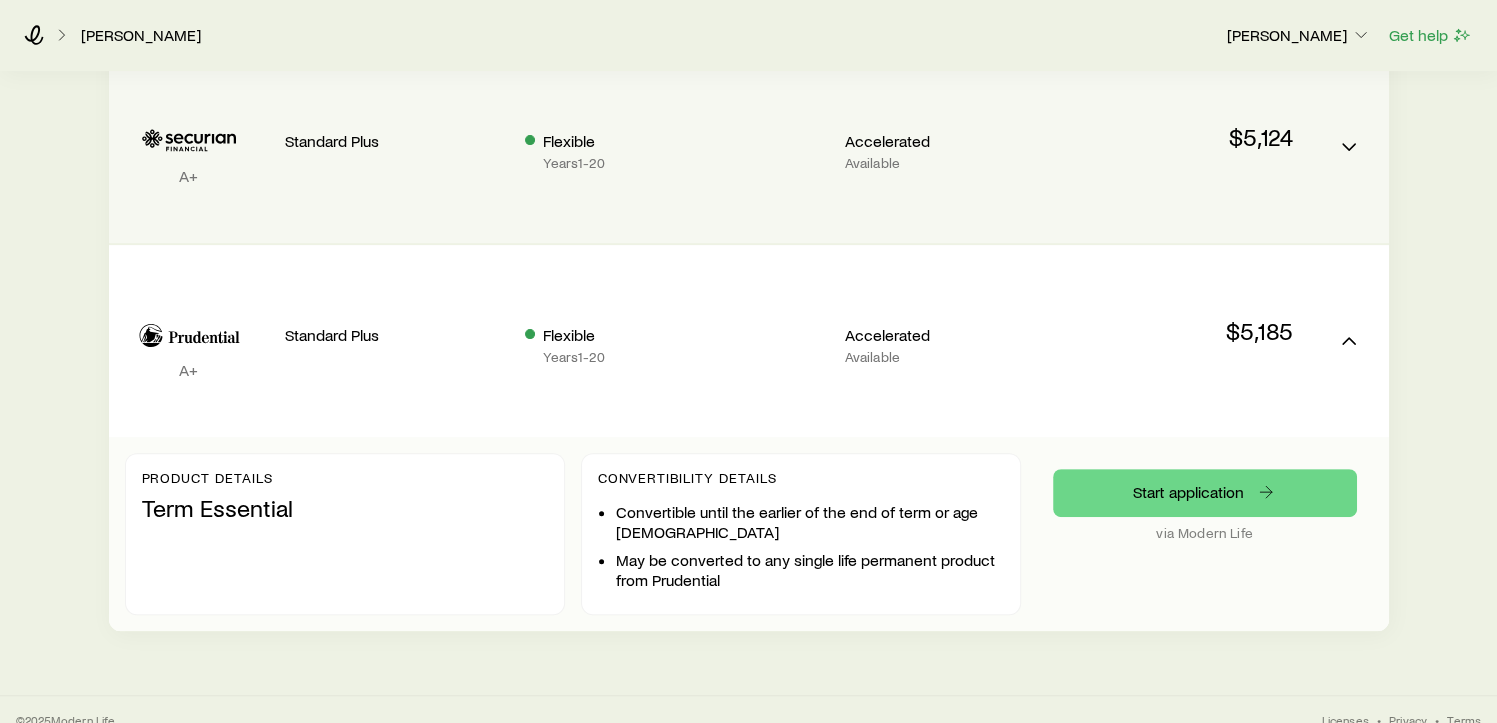 click on "Standard Plus" at bounding box center (389, 139) 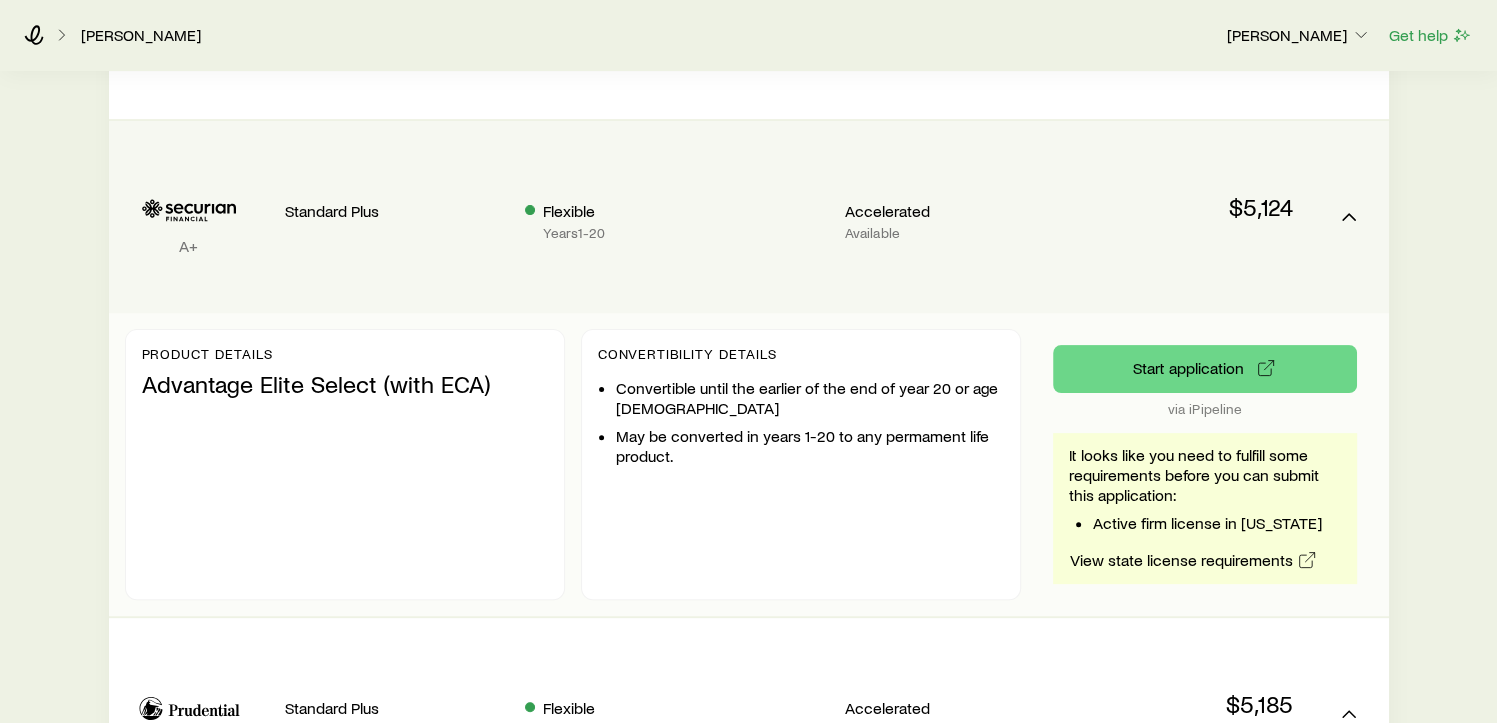 scroll, scrollTop: 516, scrollLeft: 0, axis: vertical 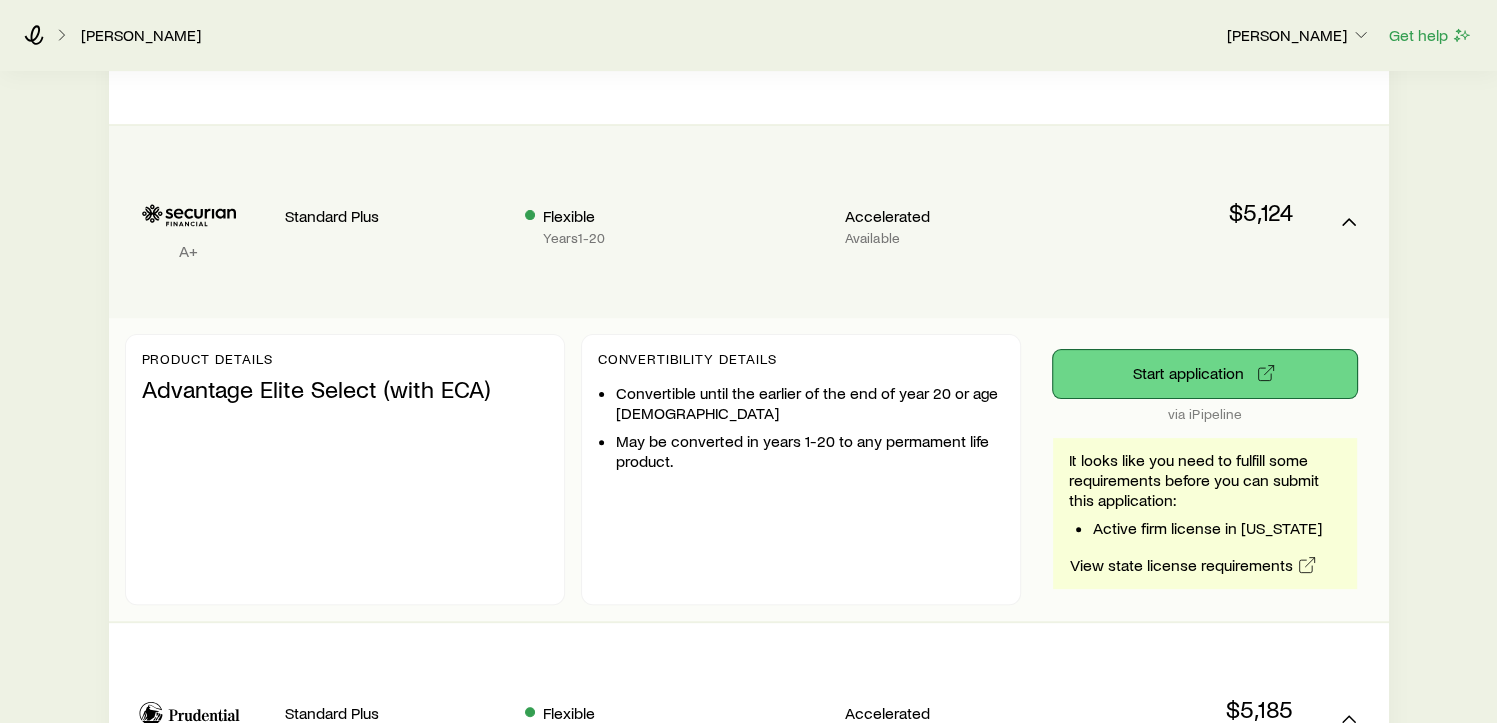 click on "Start application" at bounding box center [1205, 374] 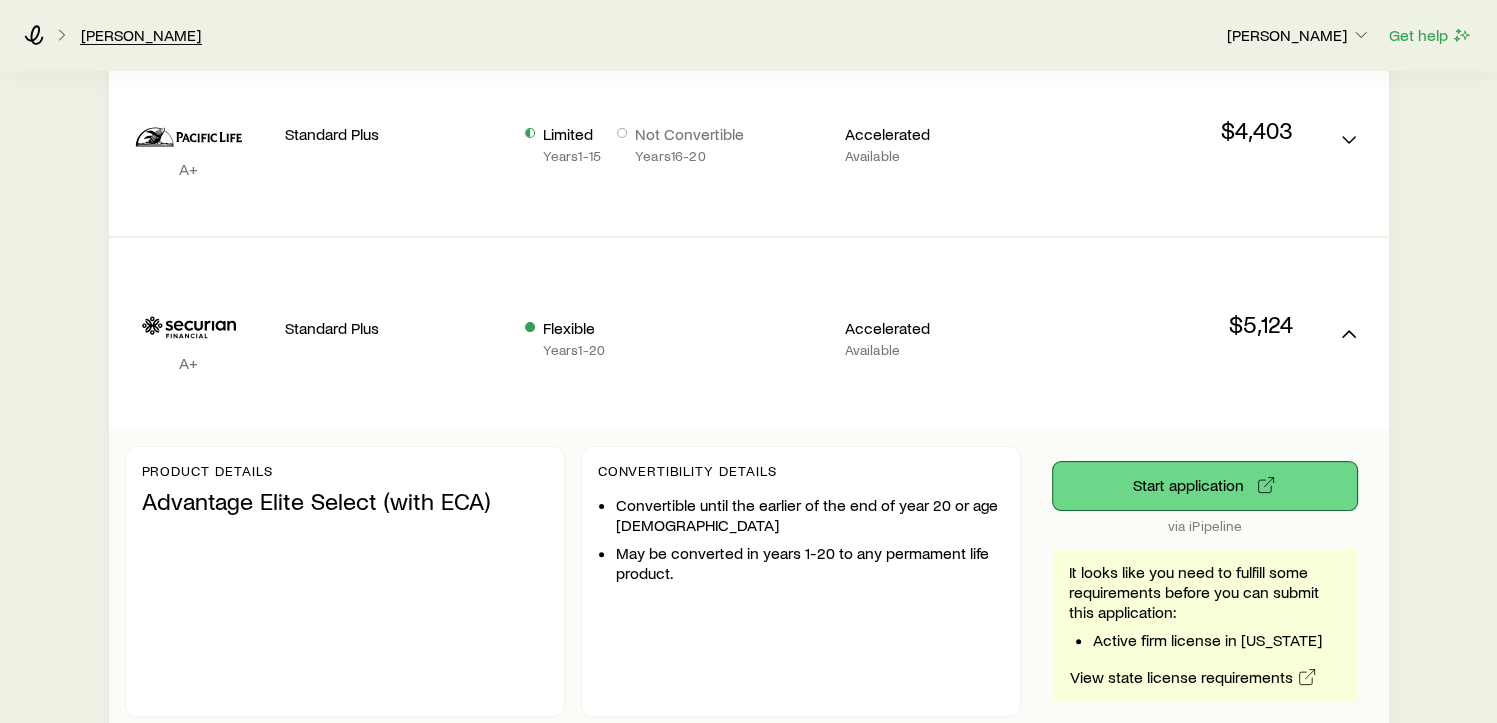 scroll, scrollTop: 391, scrollLeft: 0, axis: vertical 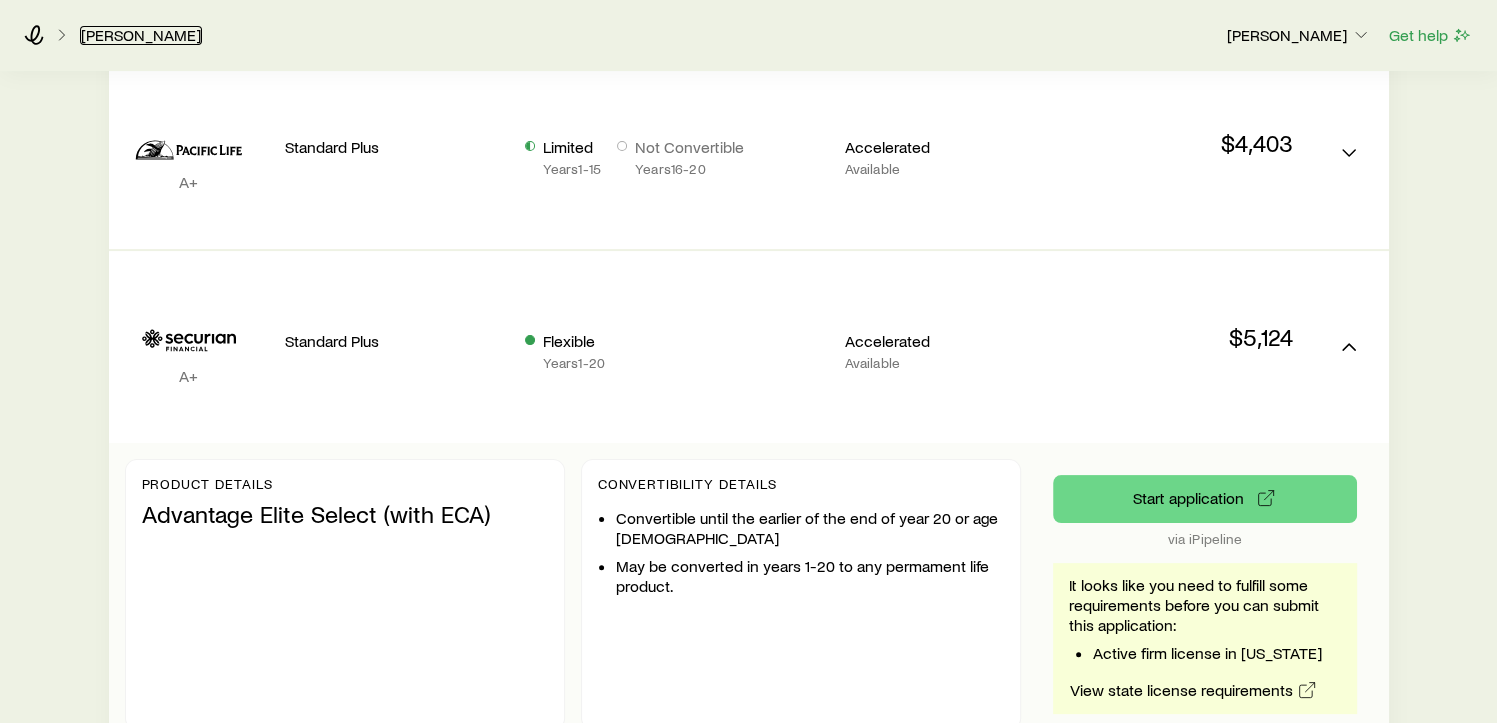 click on "[PERSON_NAME]" at bounding box center (141, 35) 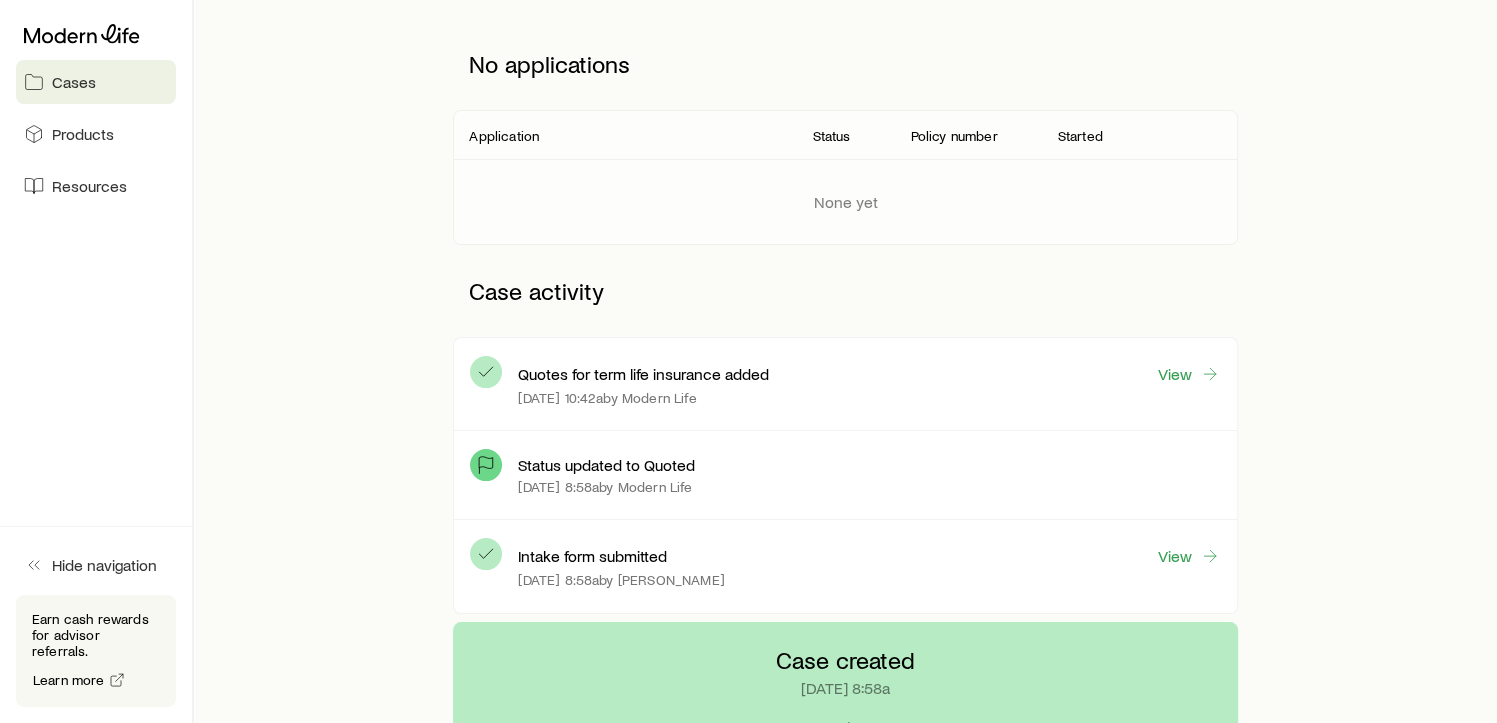 scroll, scrollTop: 275, scrollLeft: 0, axis: vertical 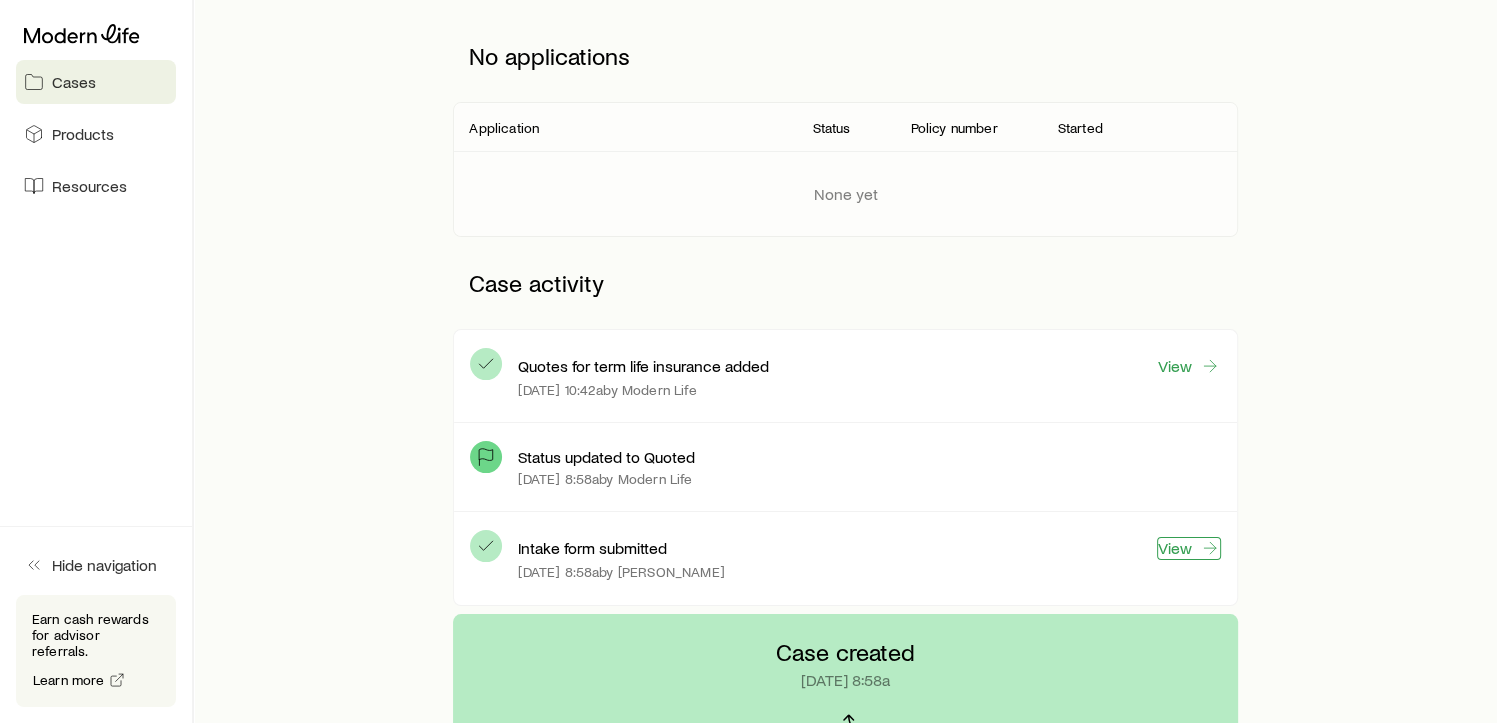click on "View" at bounding box center (1189, 548) 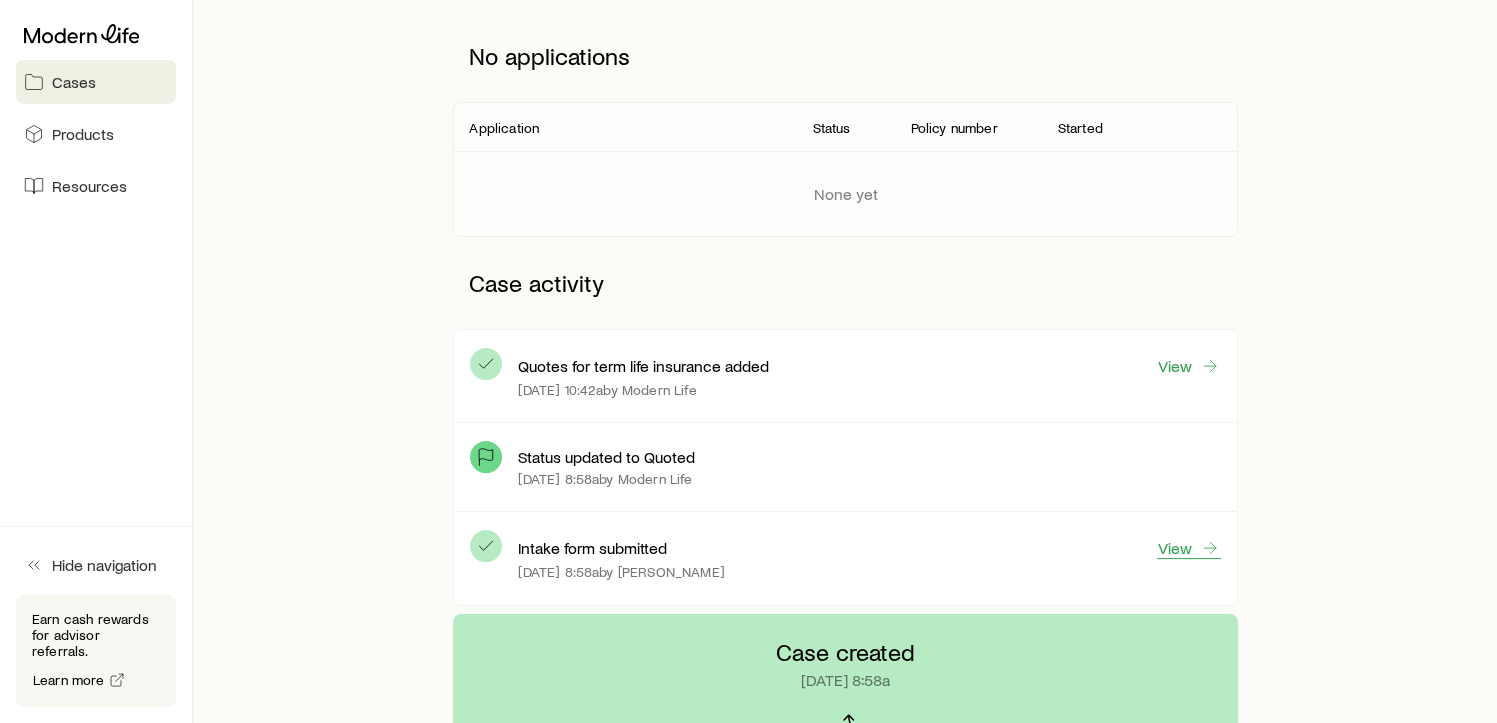 scroll, scrollTop: 0, scrollLeft: 0, axis: both 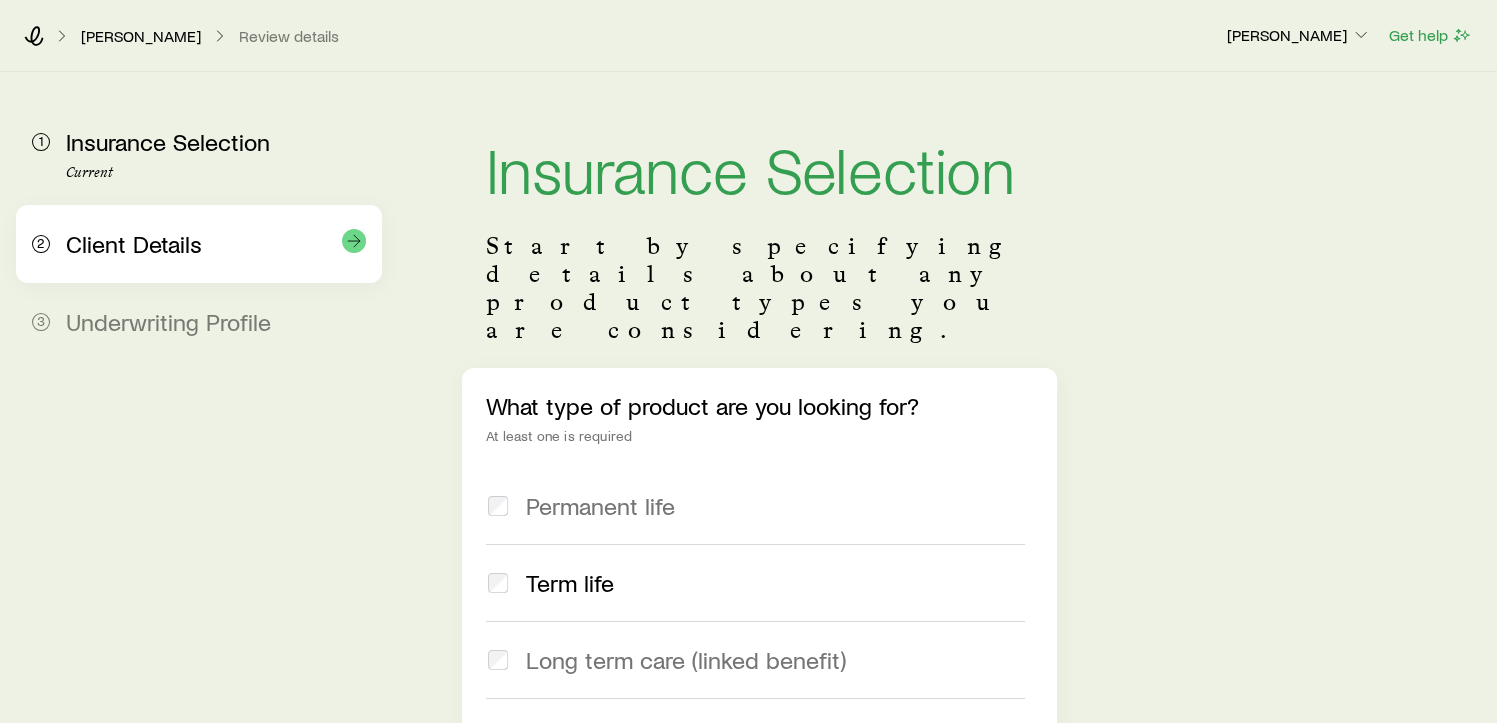 click on "Client Details" at bounding box center (134, 243) 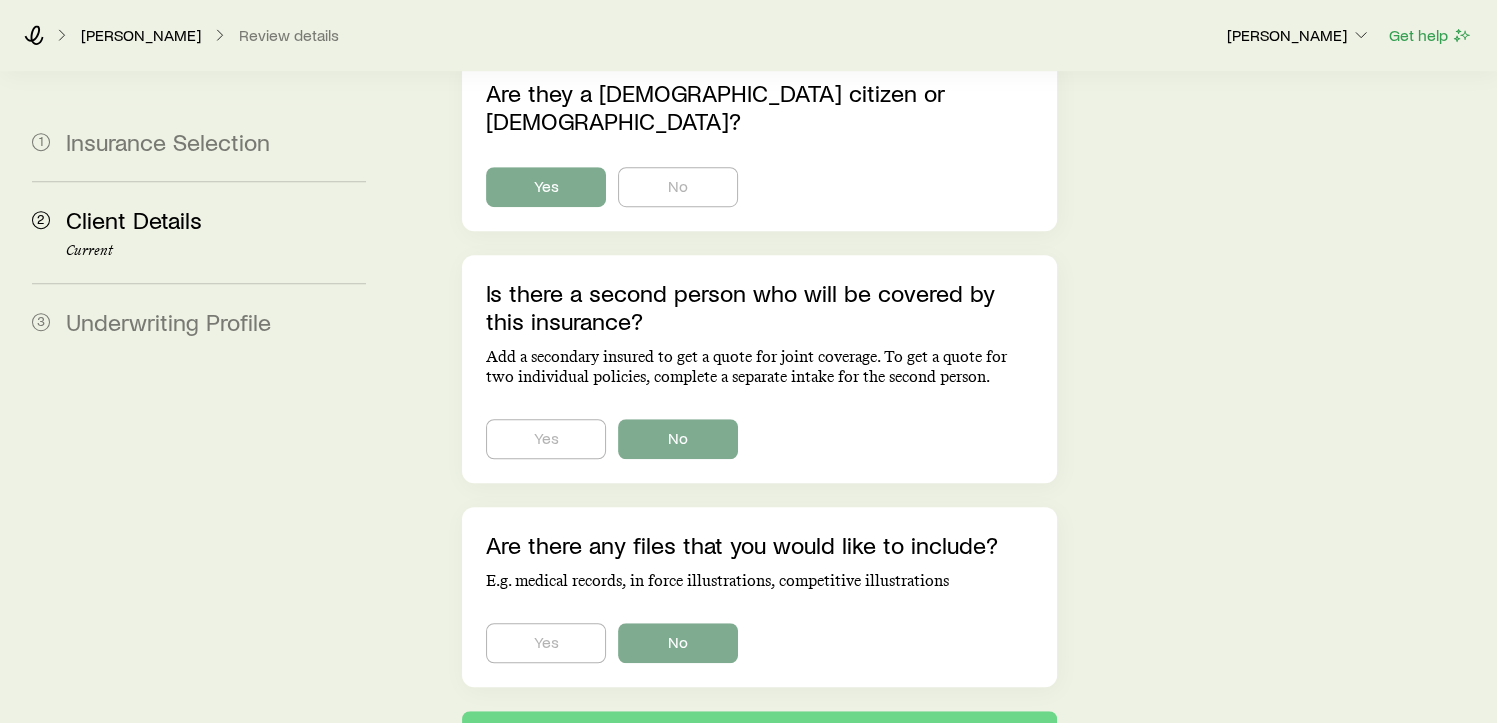 scroll, scrollTop: 1380, scrollLeft: 0, axis: vertical 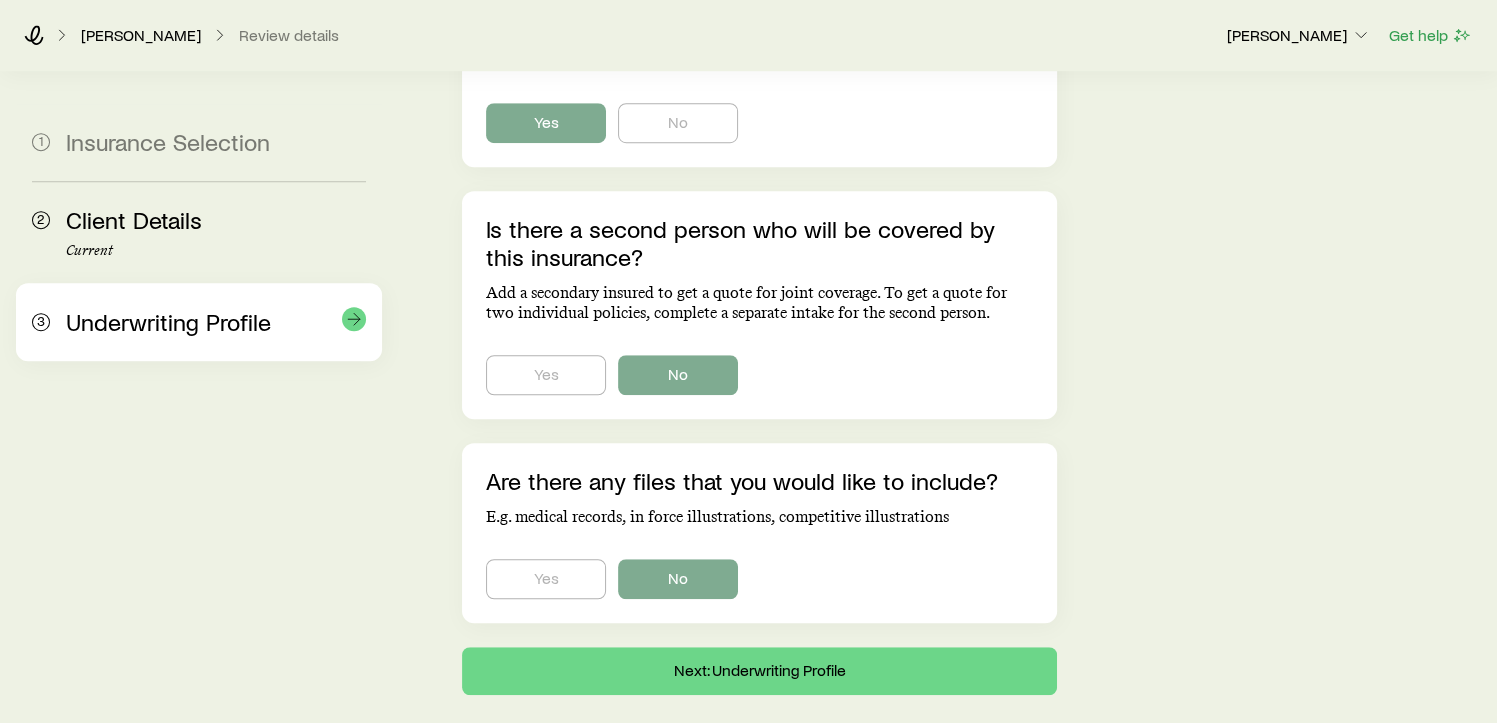 click on "Underwriting Profile" at bounding box center [168, 321] 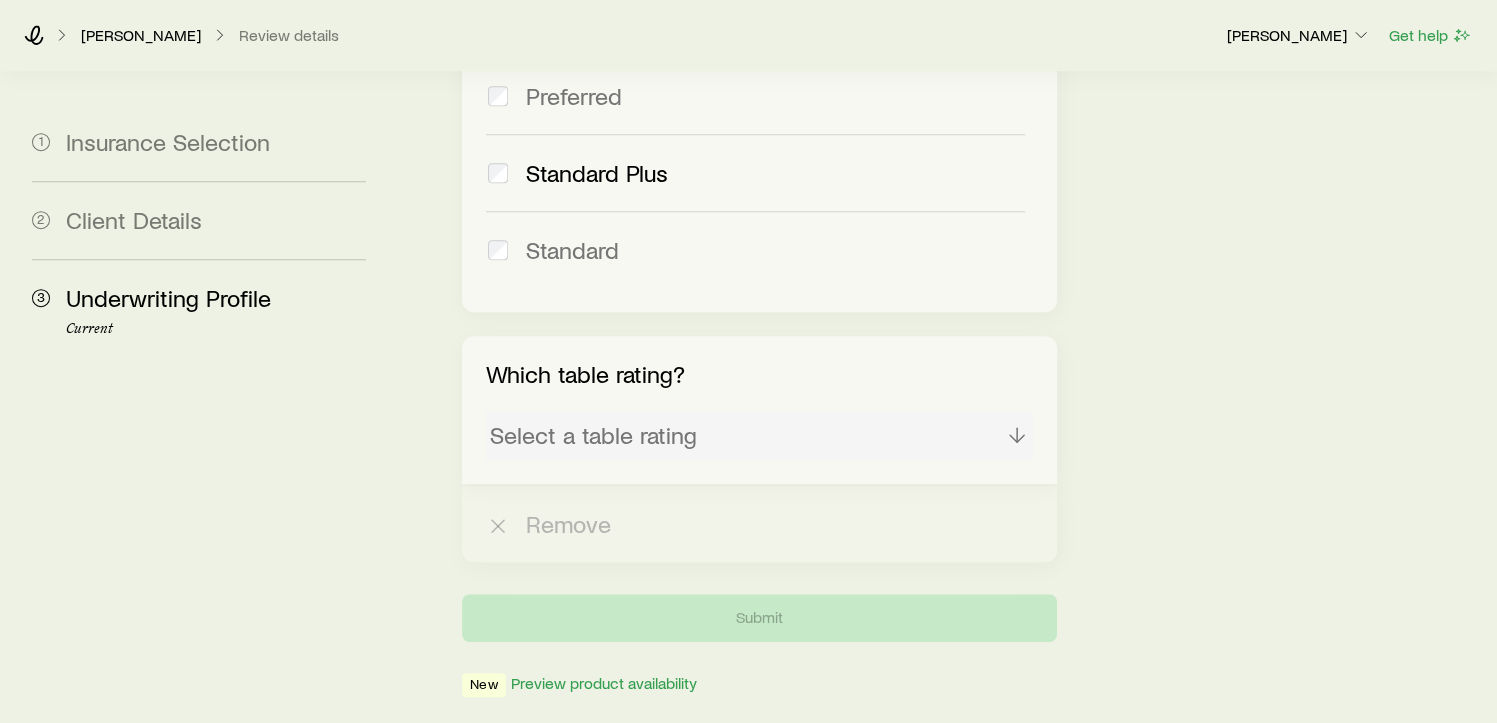 scroll, scrollTop: 1105, scrollLeft: 0, axis: vertical 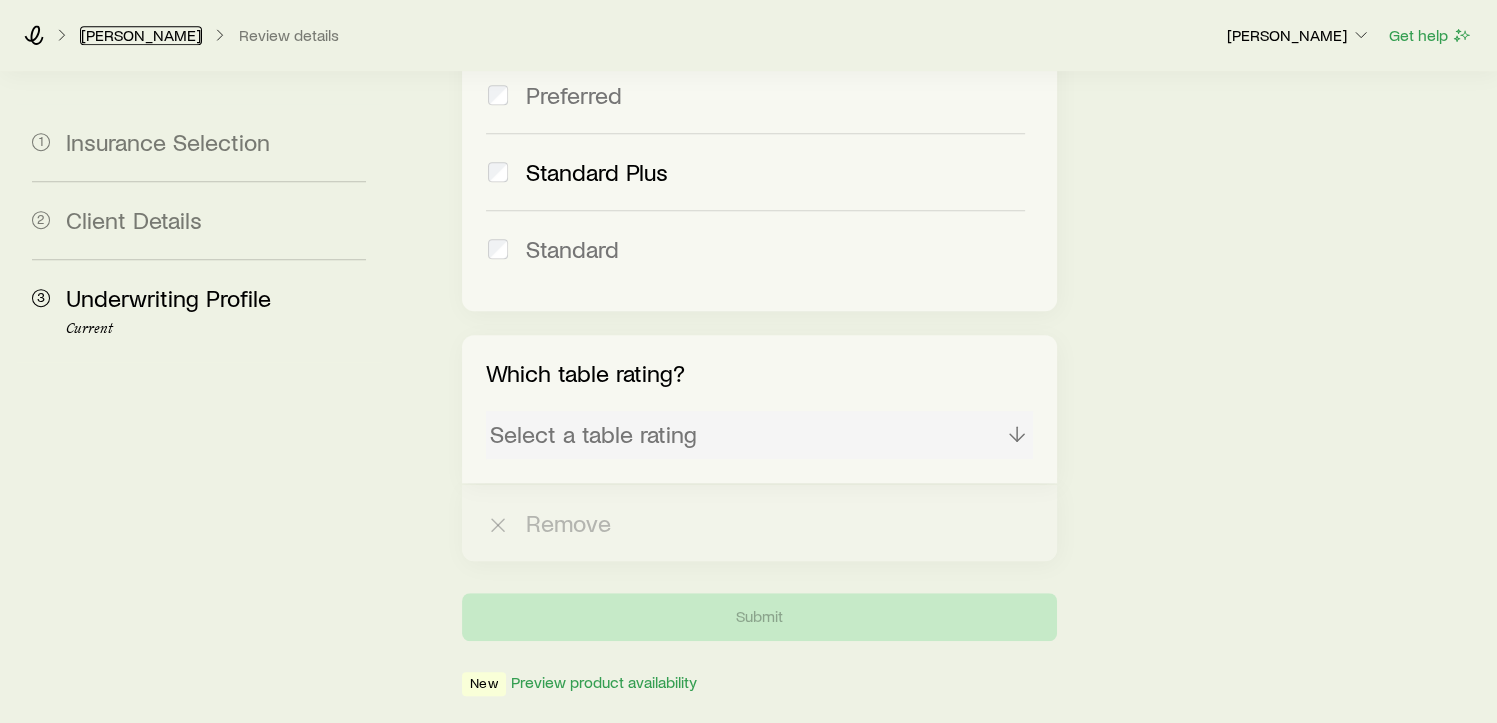 click on "[PERSON_NAME]" at bounding box center [141, 35] 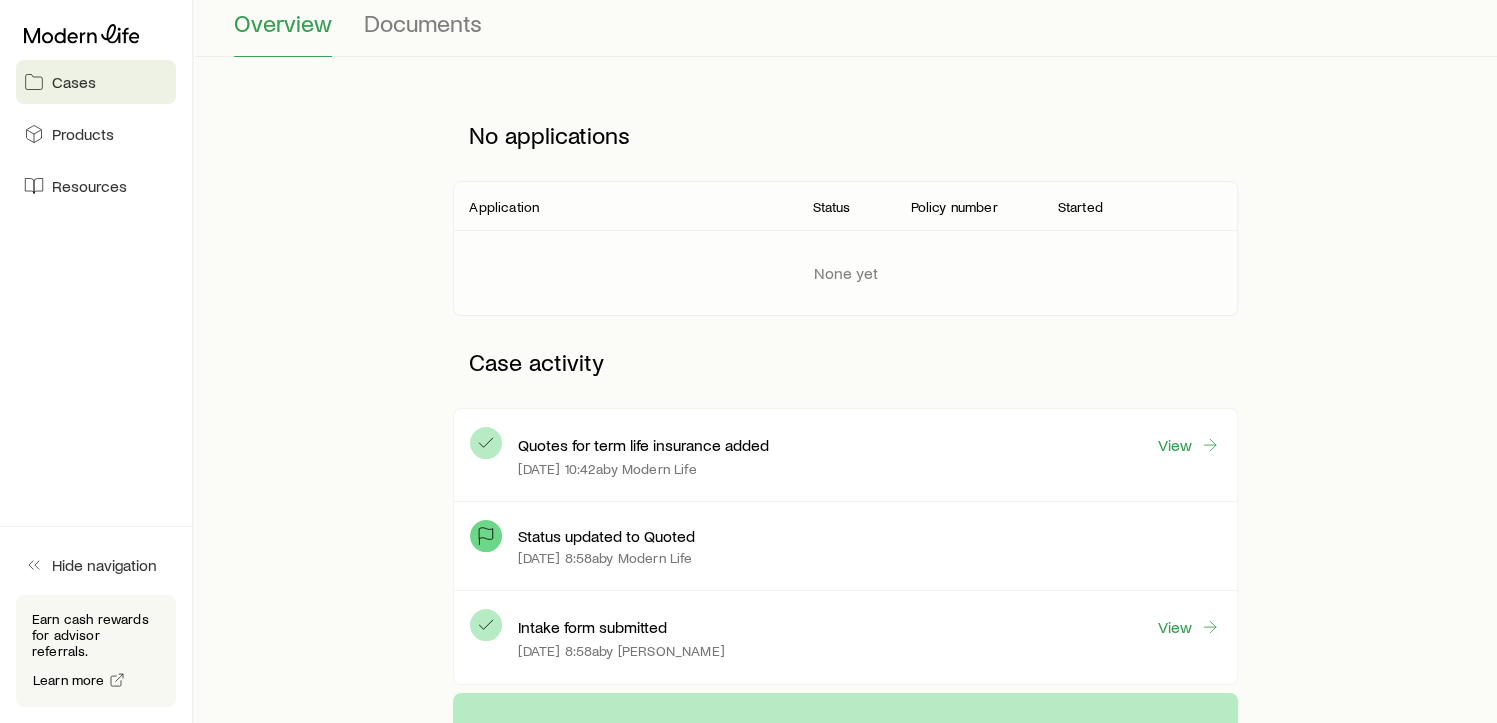 scroll, scrollTop: 0, scrollLeft: 0, axis: both 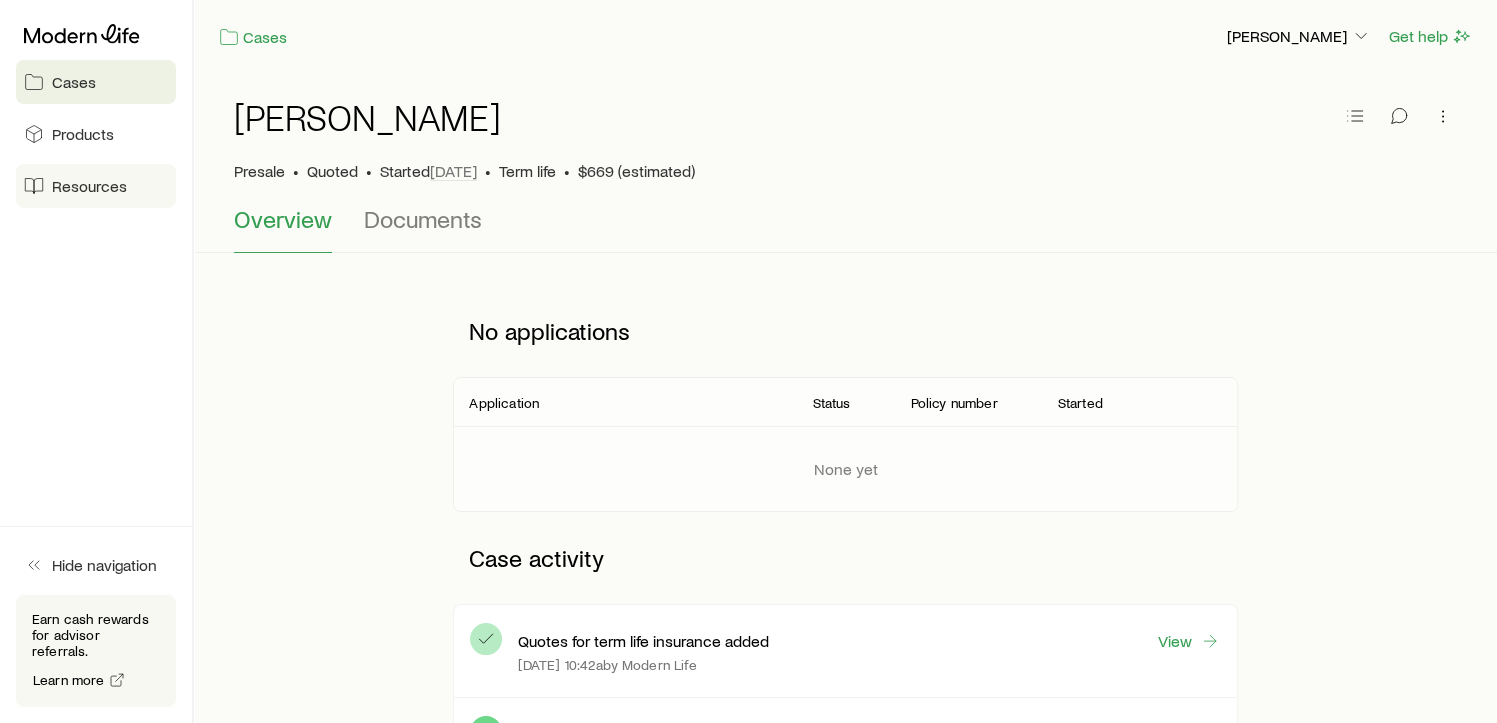 click on "Resources" at bounding box center (96, 186) 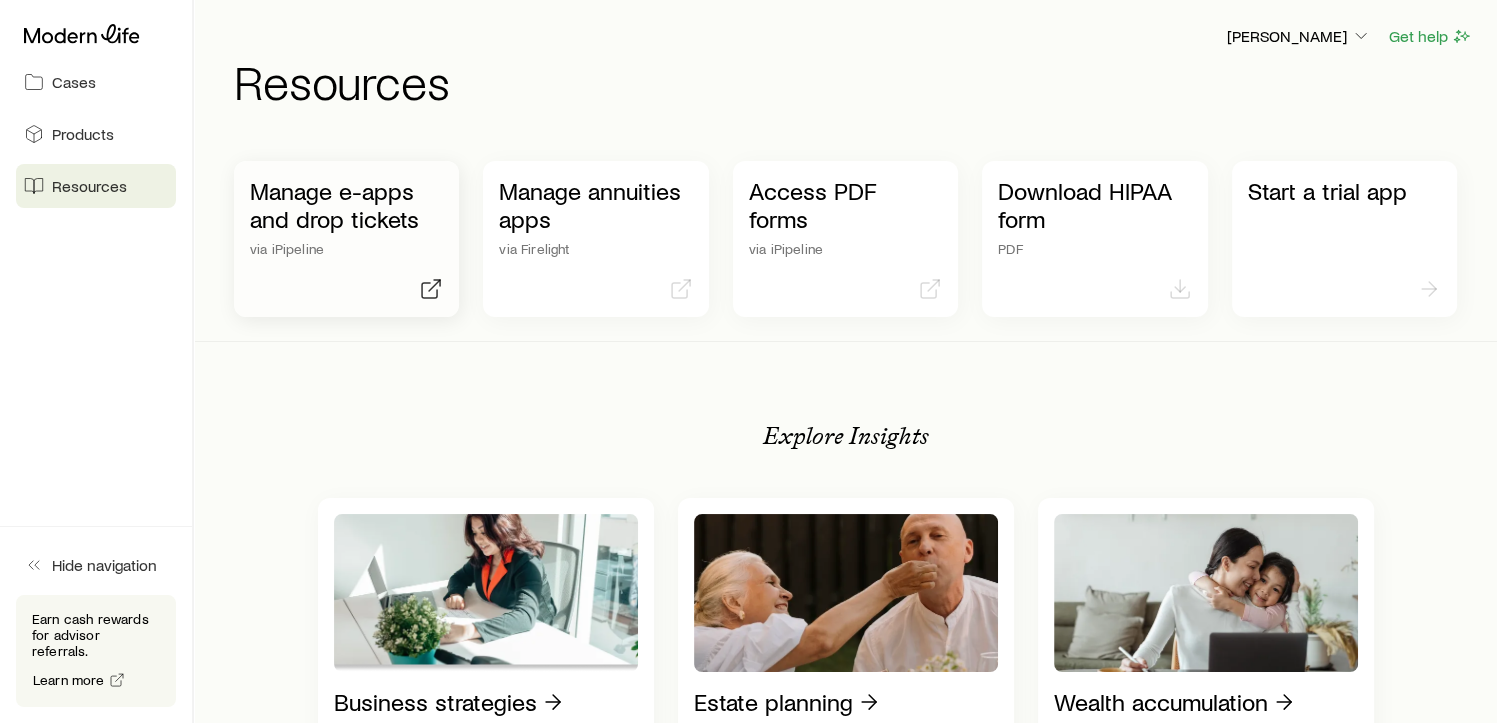click on "Manage e-apps and drop tickets" at bounding box center (346, 205) 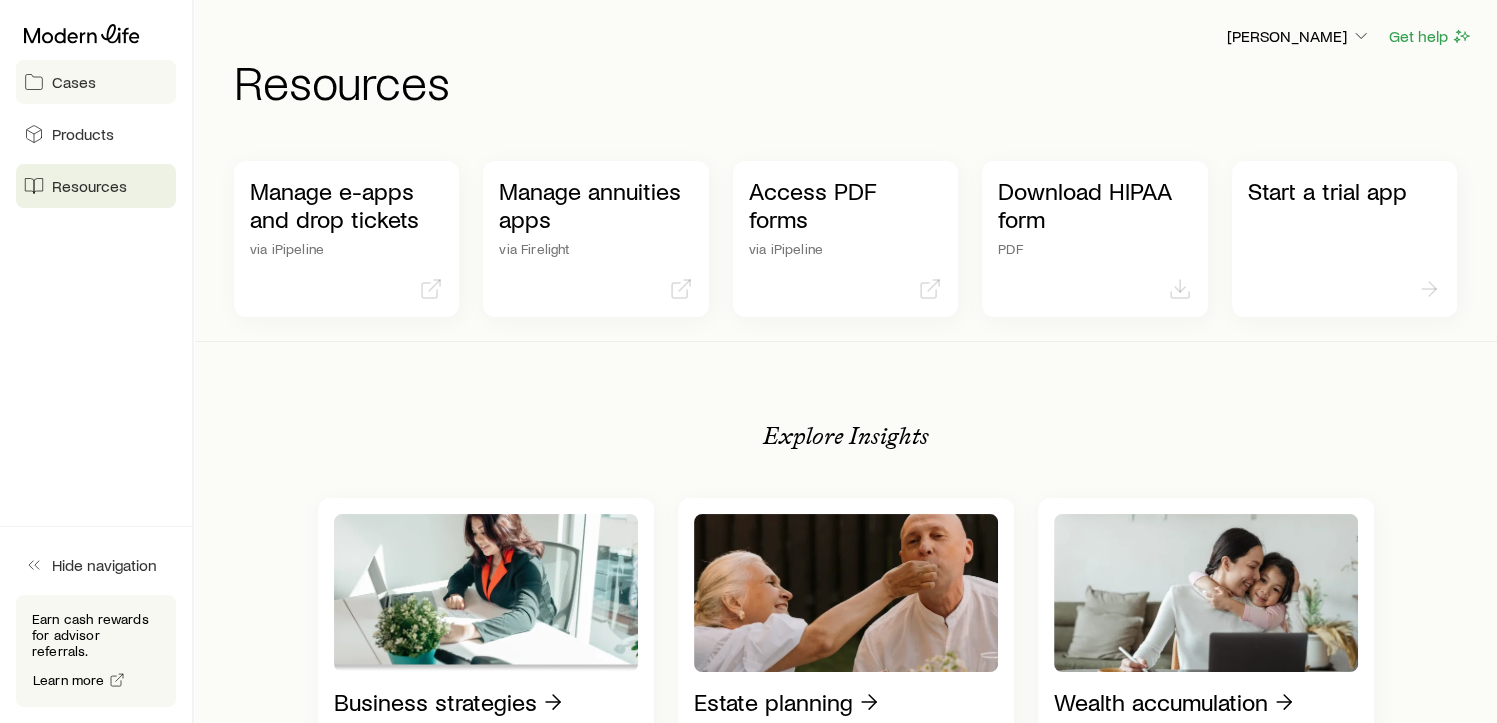 click on "Cases" at bounding box center (74, 82) 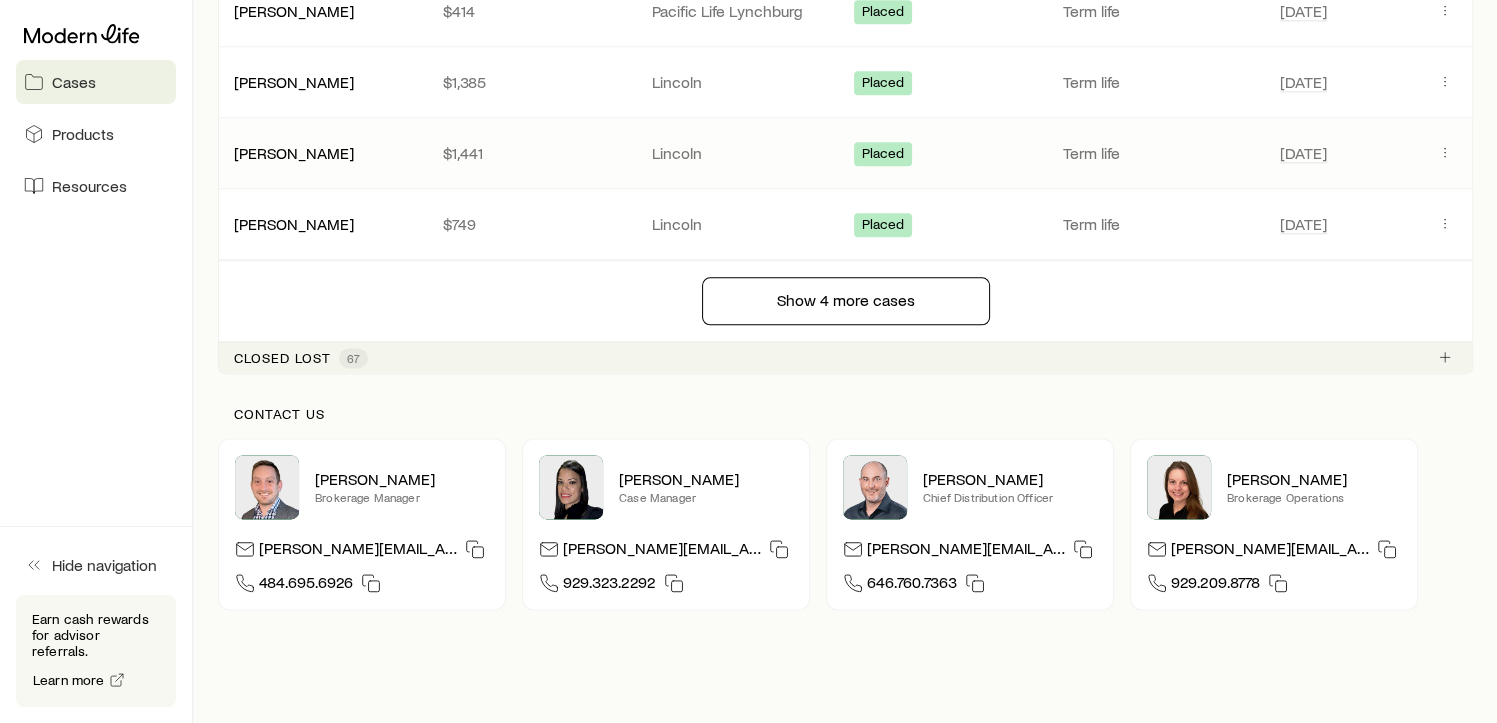 scroll, scrollTop: 2475, scrollLeft: 0, axis: vertical 